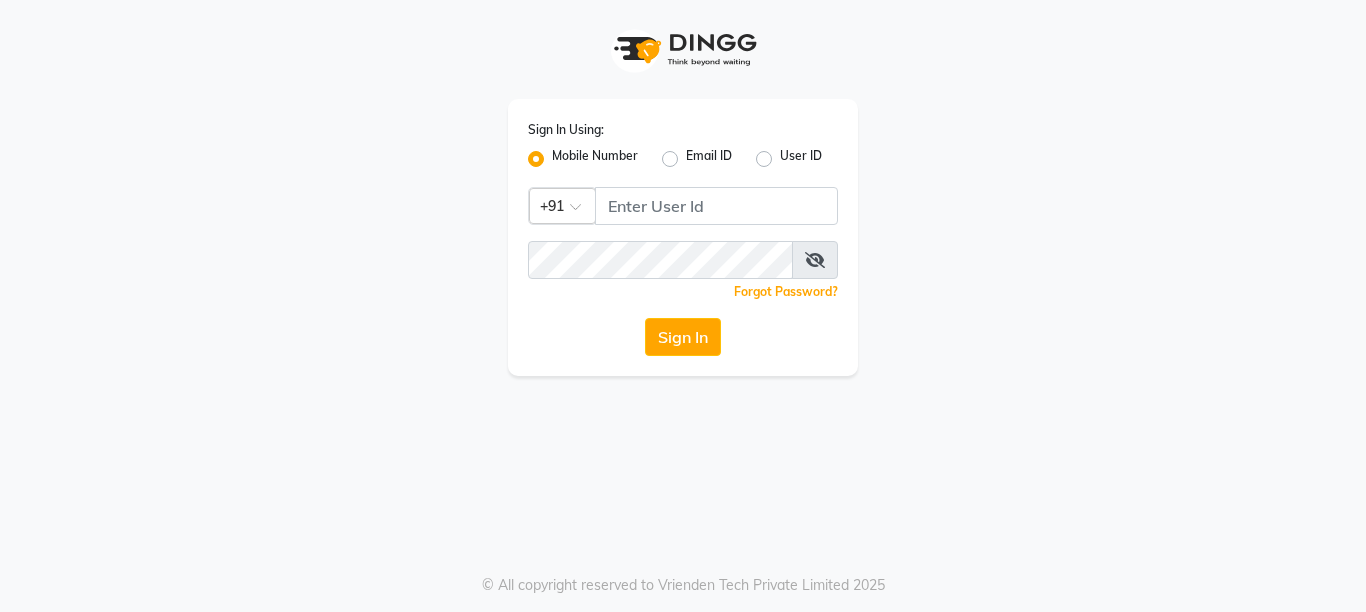 scroll, scrollTop: 0, scrollLeft: 0, axis: both 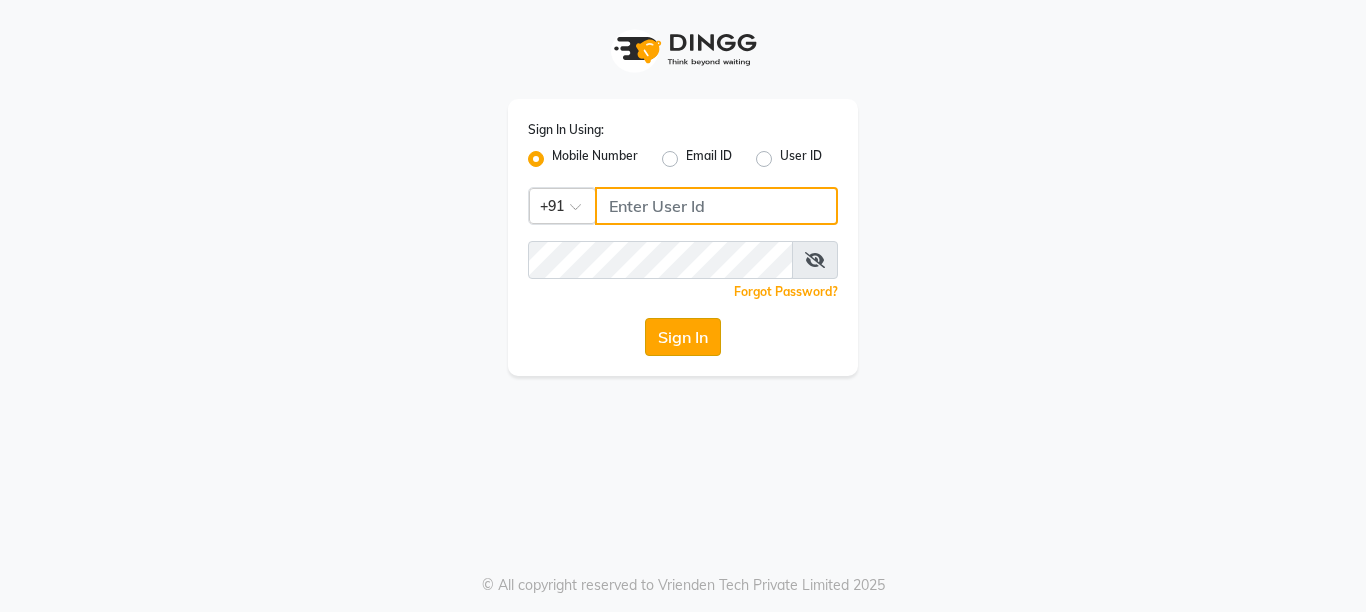 type on "[PHONE]" 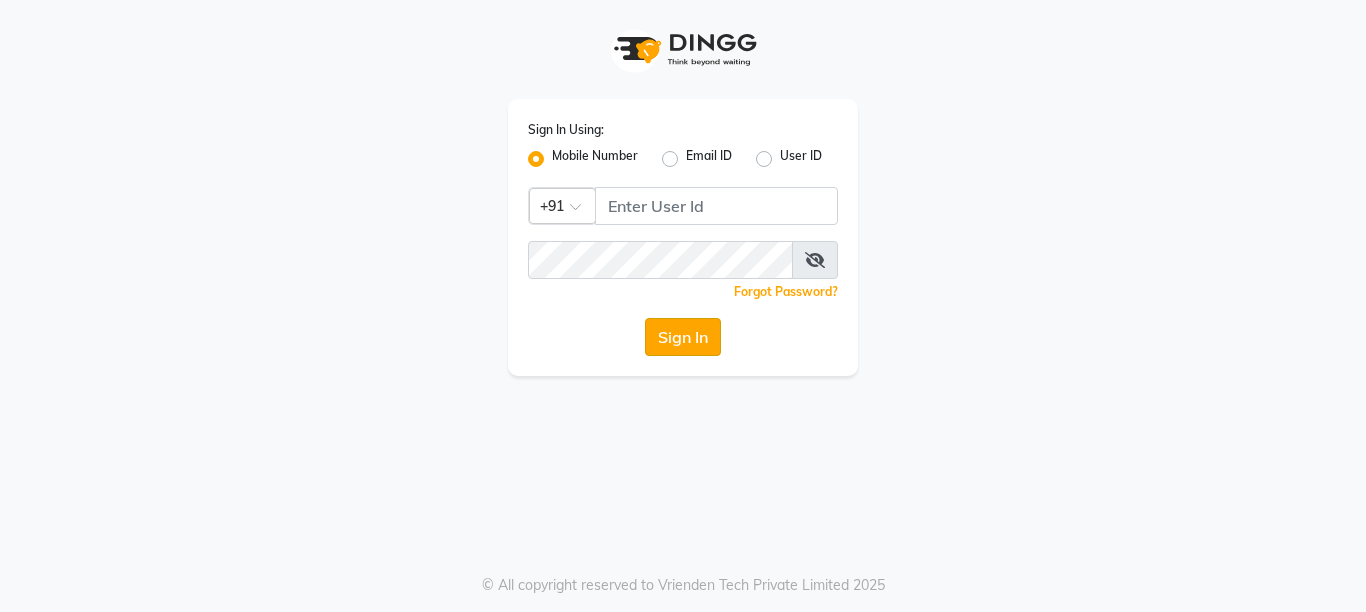click on "Sign In" 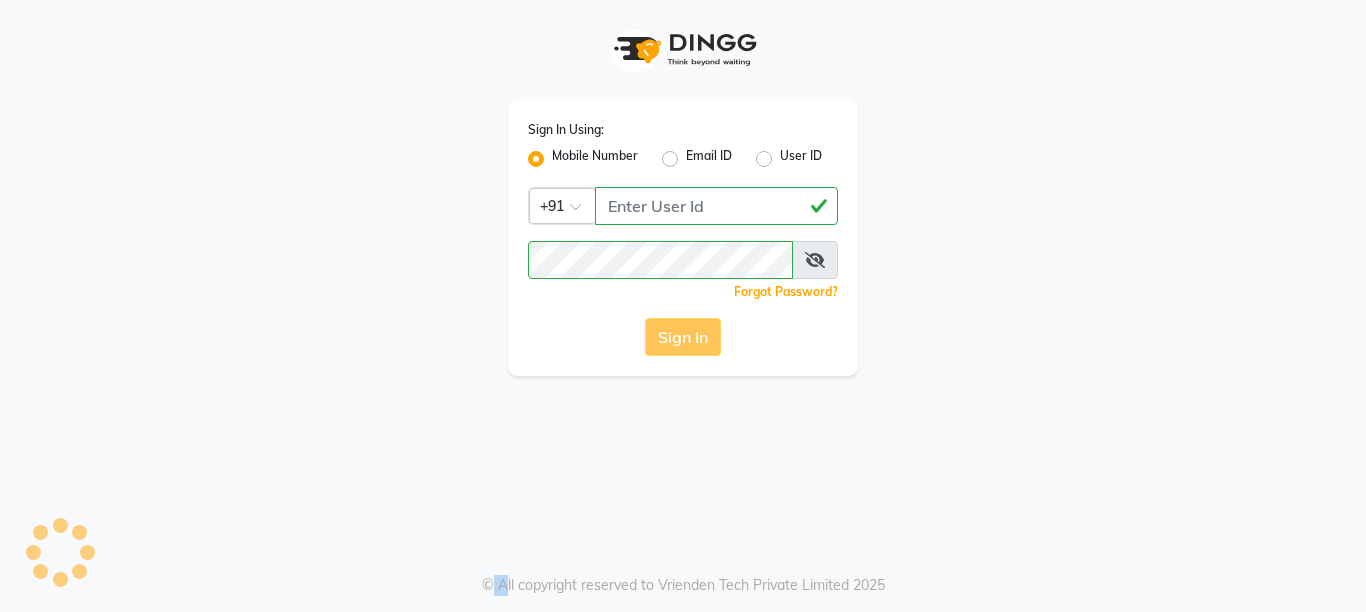 click on "Sign In" 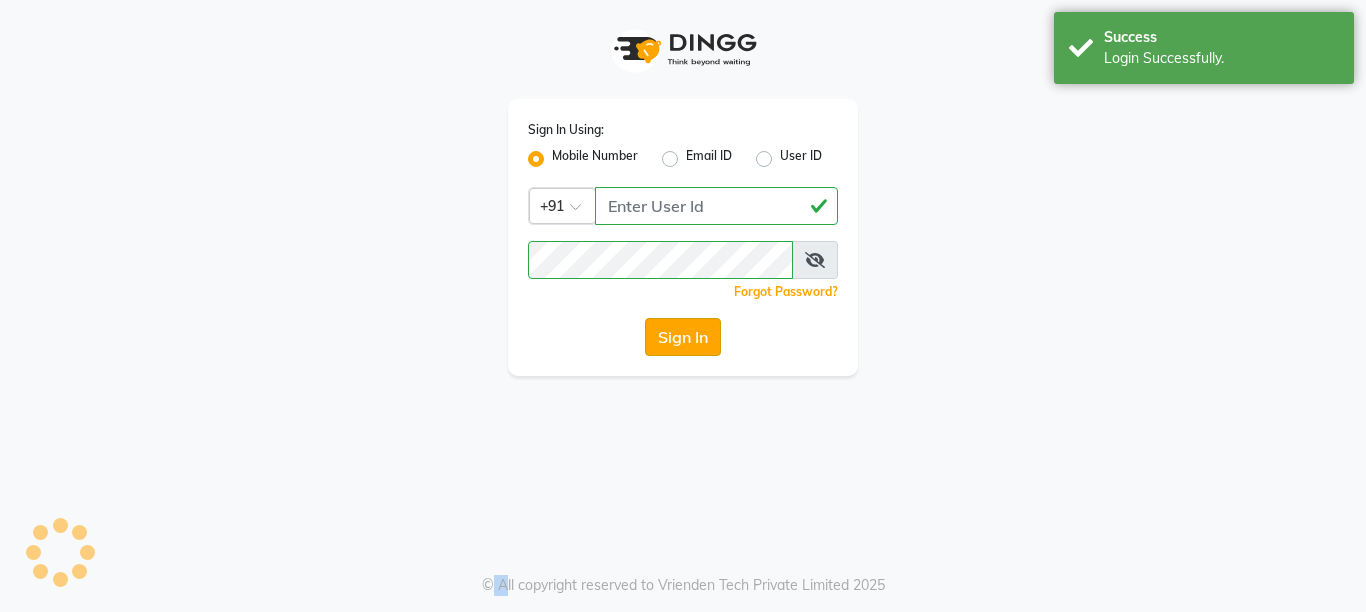 select on "service" 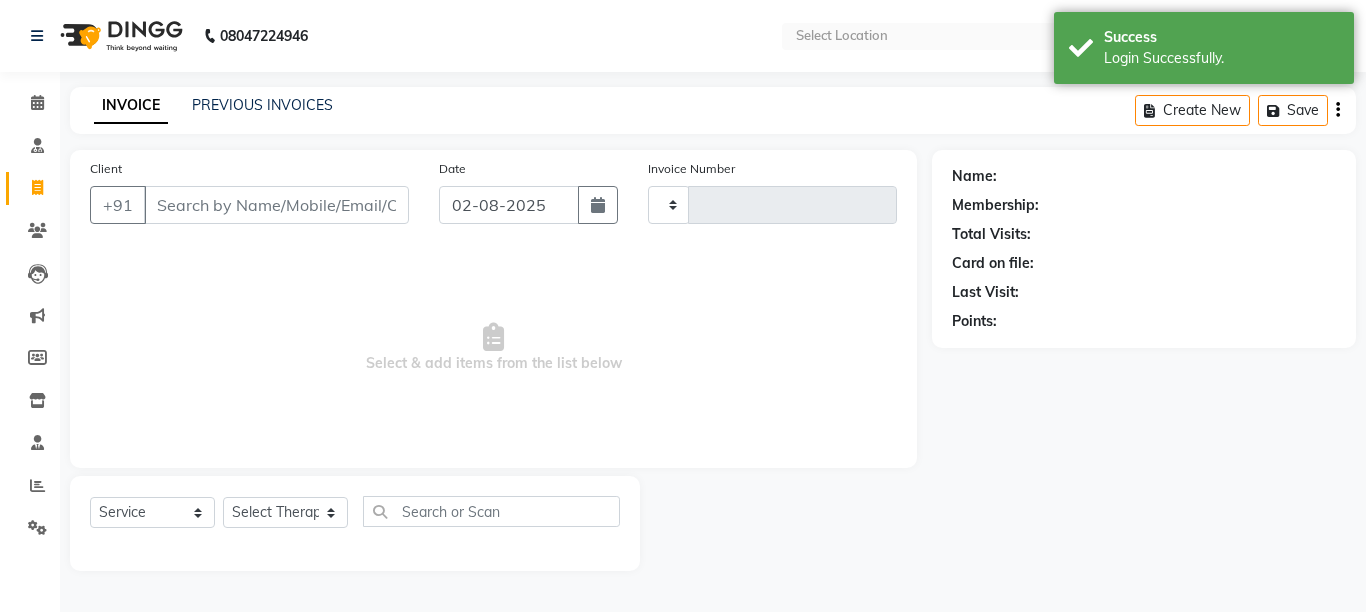 click on "Client" at bounding box center [276, 205] 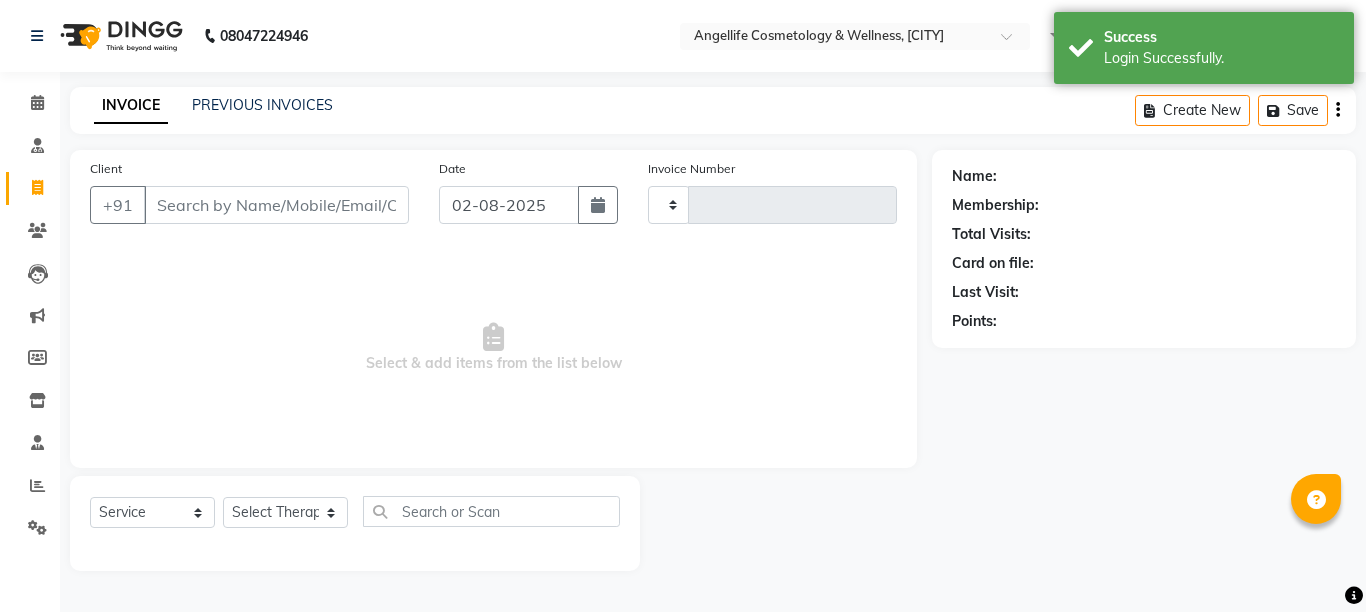 select on "en" 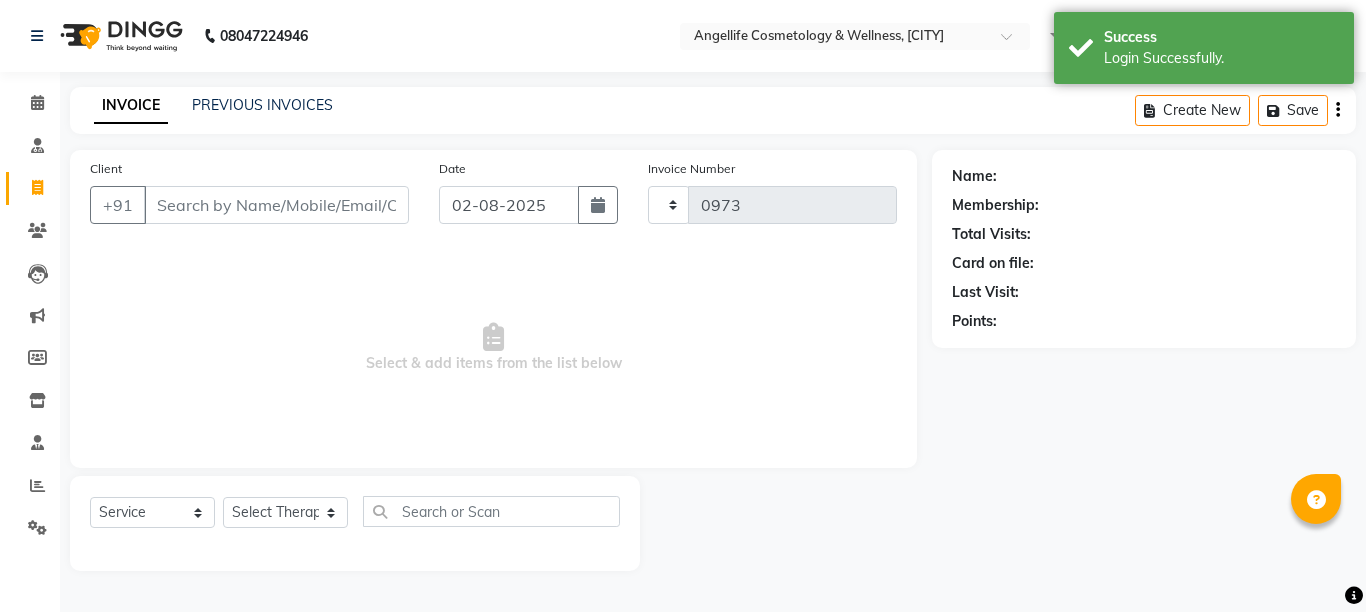 select on "4531" 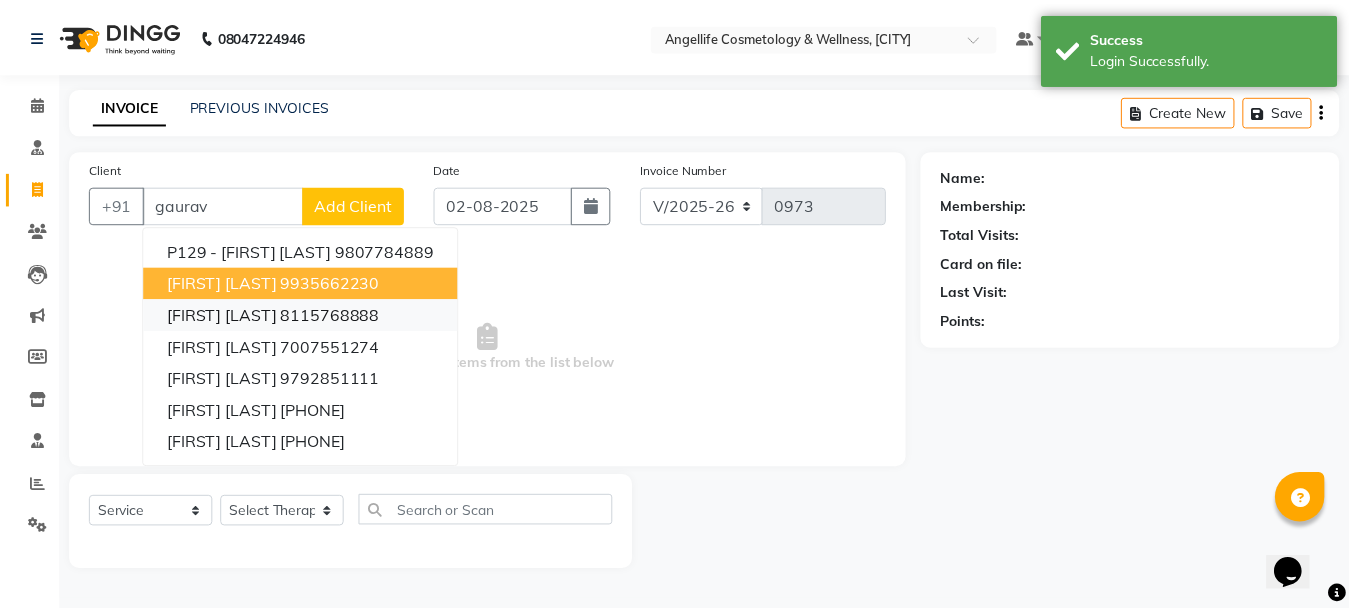 scroll, scrollTop: 0, scrollLeft: 0, axis: both 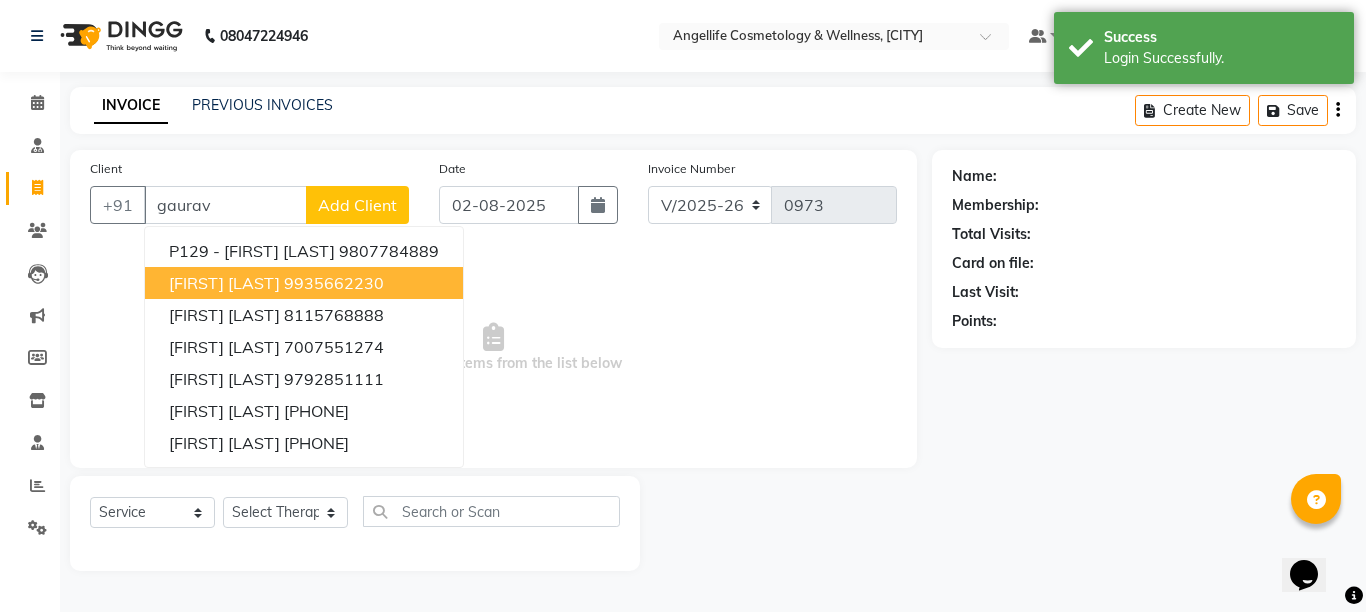 click on "9935662230" at bounding box center [334, 283] 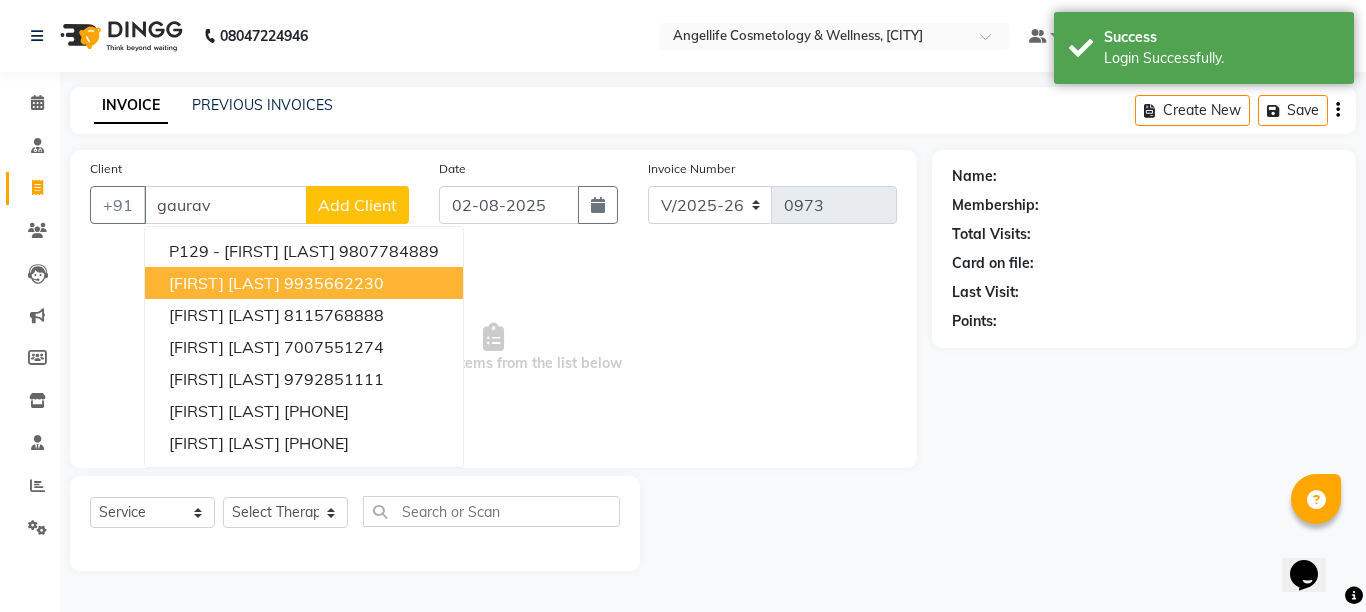 type on "9935662230" 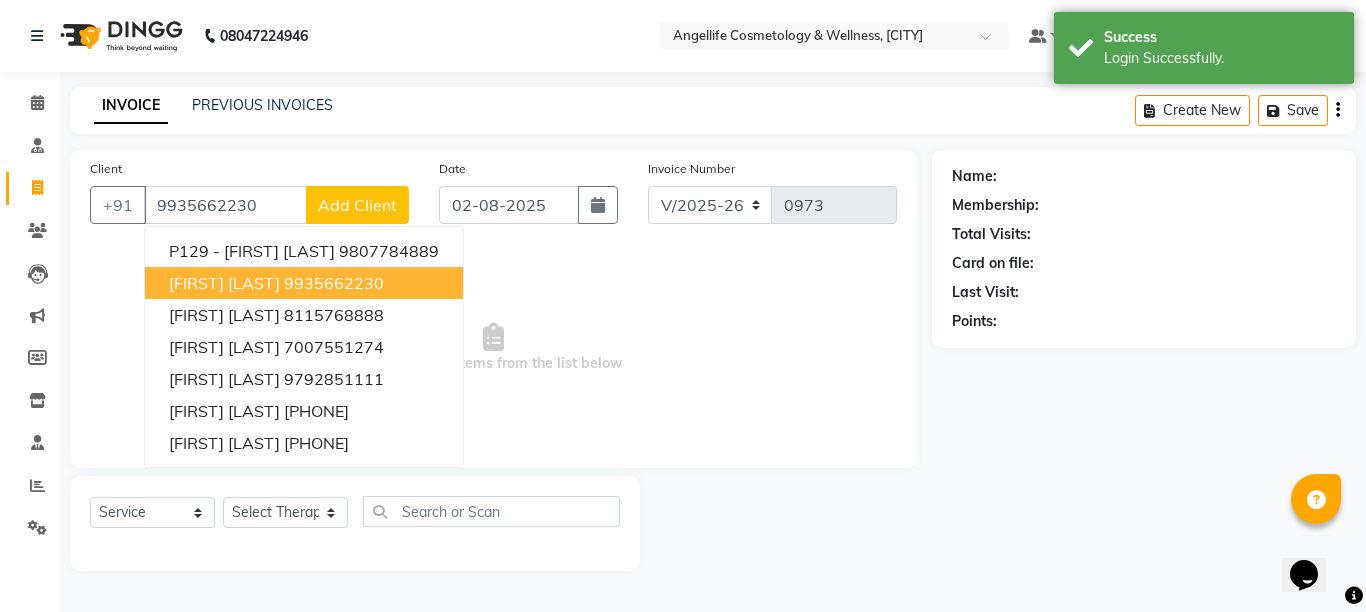 click on "Select & add items from the list below" at bounding box center (493, 348) 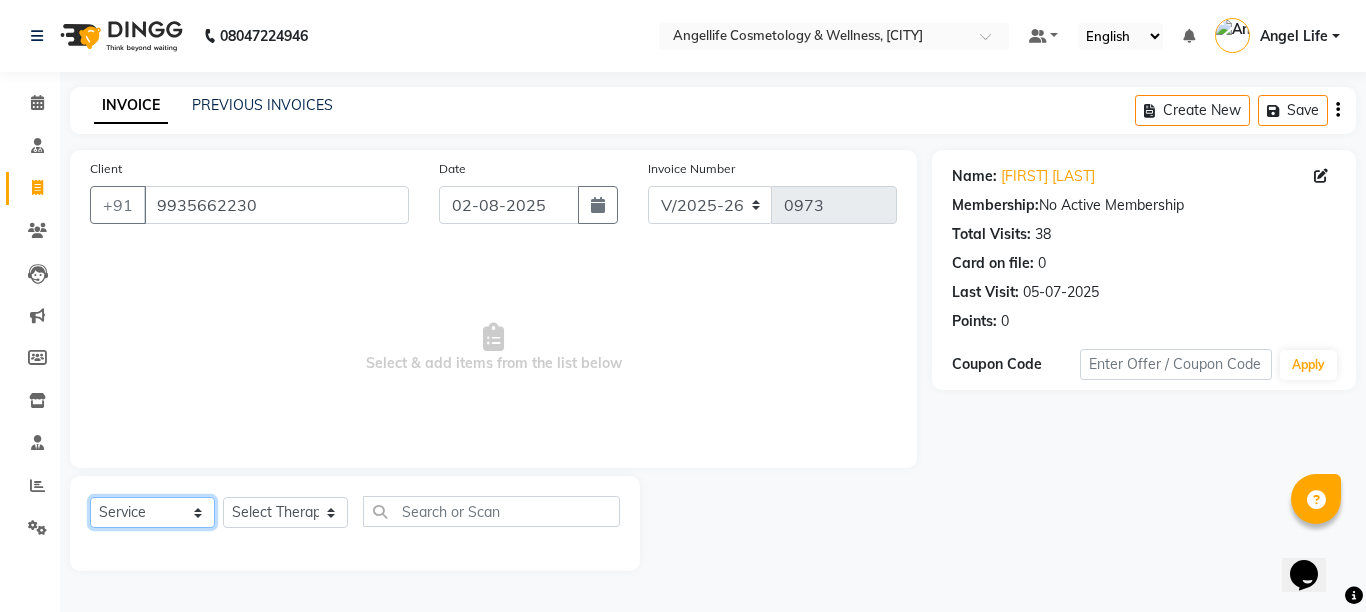 click on "Select  Service  Product  Membership  Package Voucher Prepaid Gift Card" 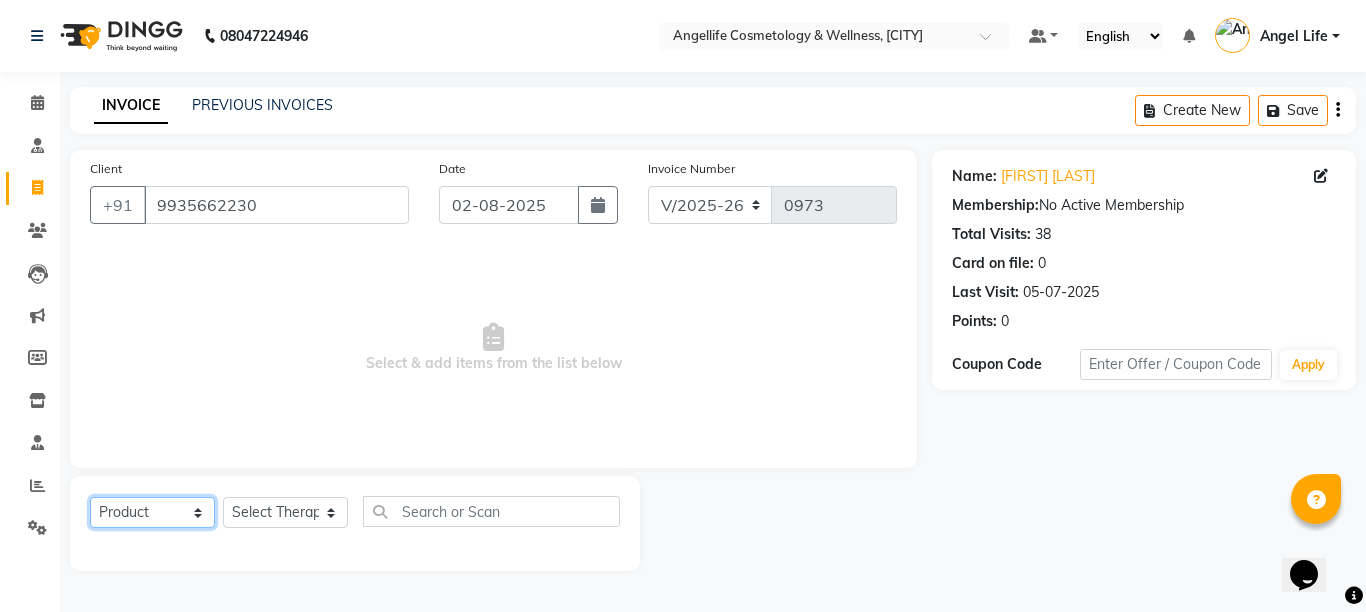 click on "Select  Service  Product  Membership  Package Voucher Prepaid Gift Card" 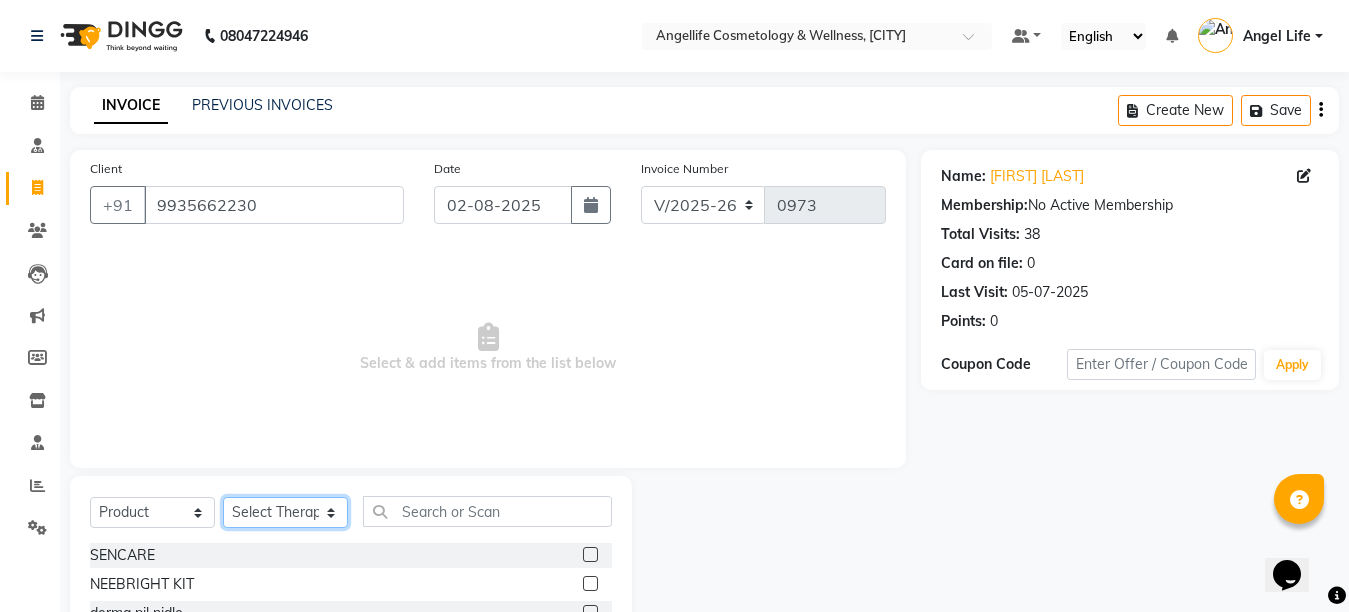 click on "Select Therapist Angel Life AngelLife [CITY] DR [FIRST] [FIRST] [FIRST] [FIRST] [FIRST] [FIRST]" 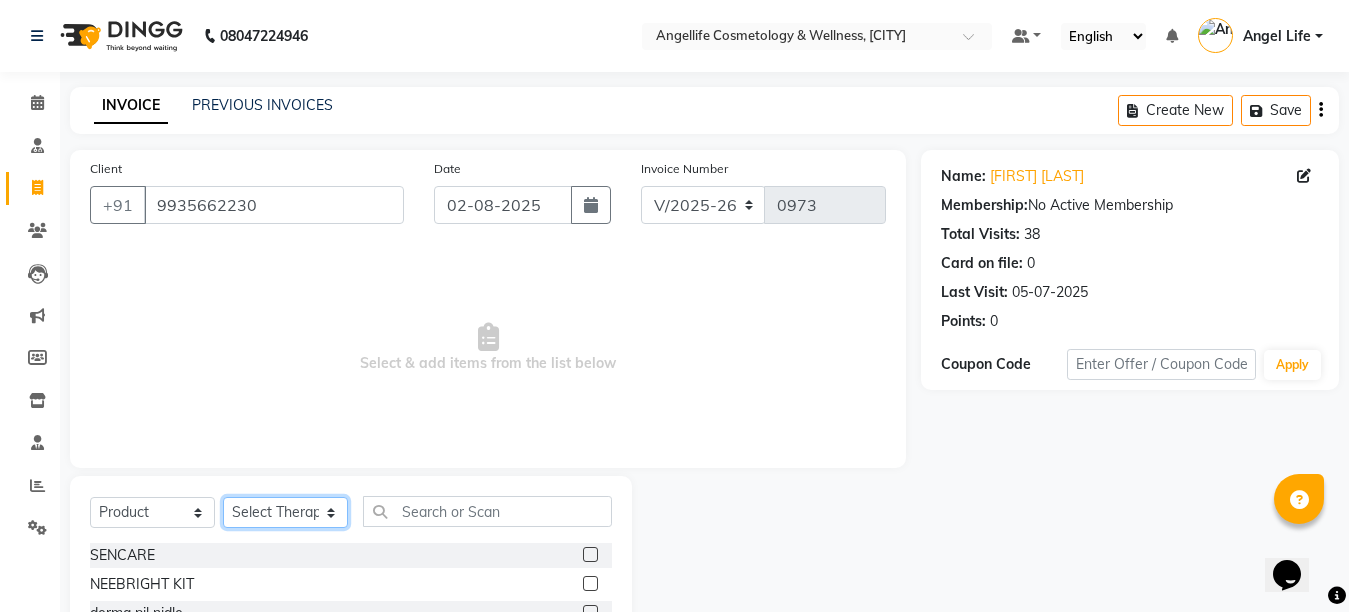 select on "26653" 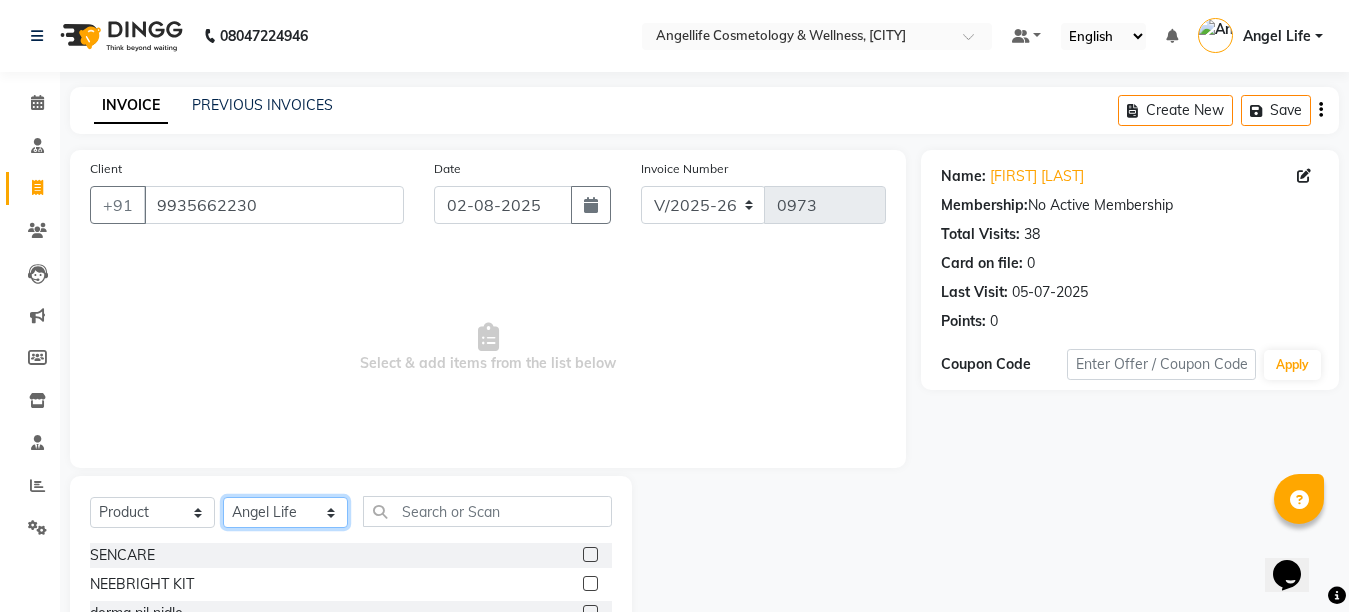 click on "Select Therapist Angel Life AngelLife [CITY] DR [FIRST] [FIRST] [FIRST] [FIRST] [FIRST] [FIRST]" 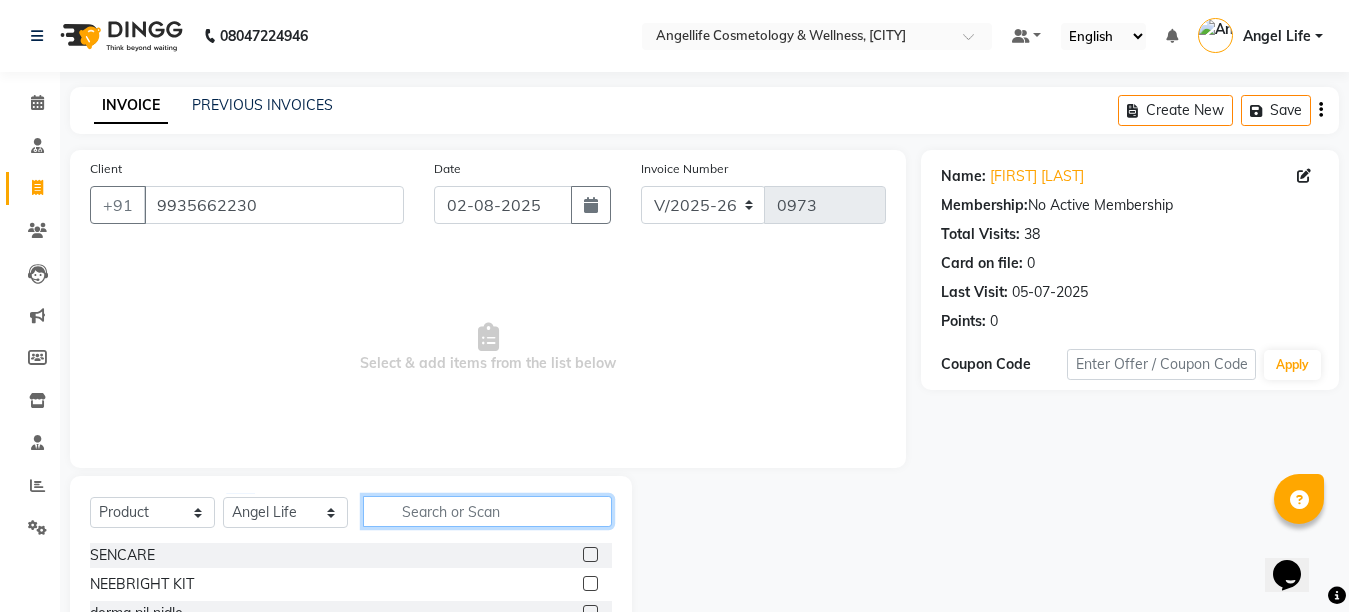 click 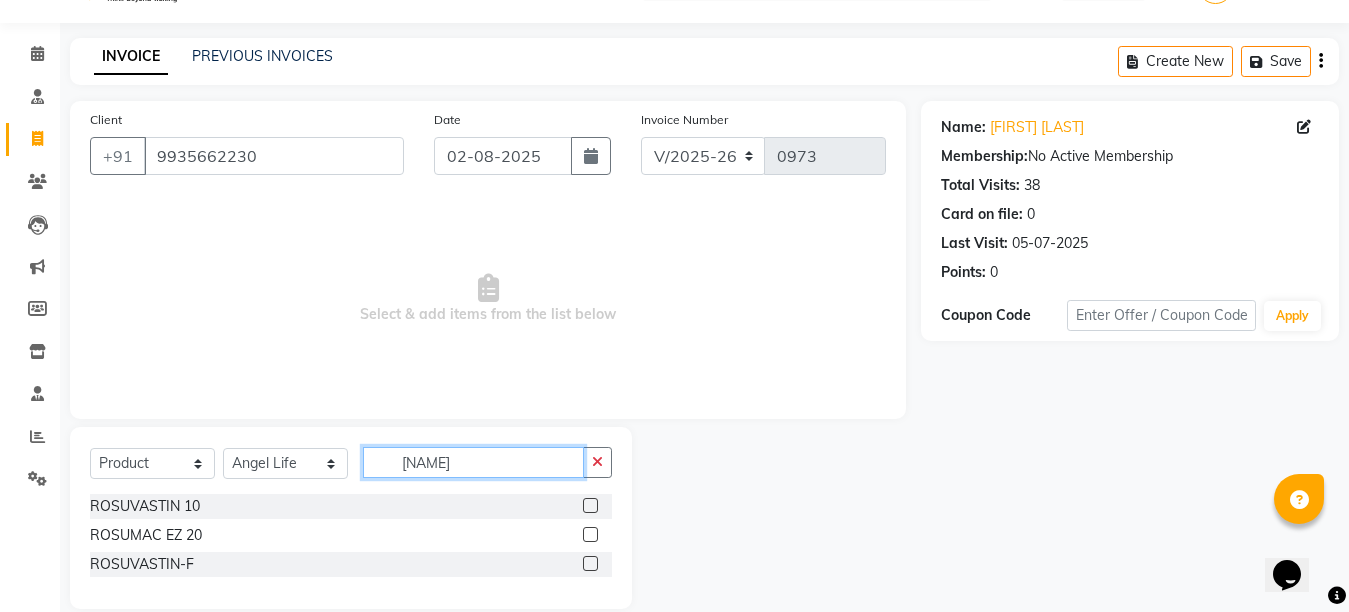 scroll, scrollTop: 76, scrollLeft: 0, axis: vertical 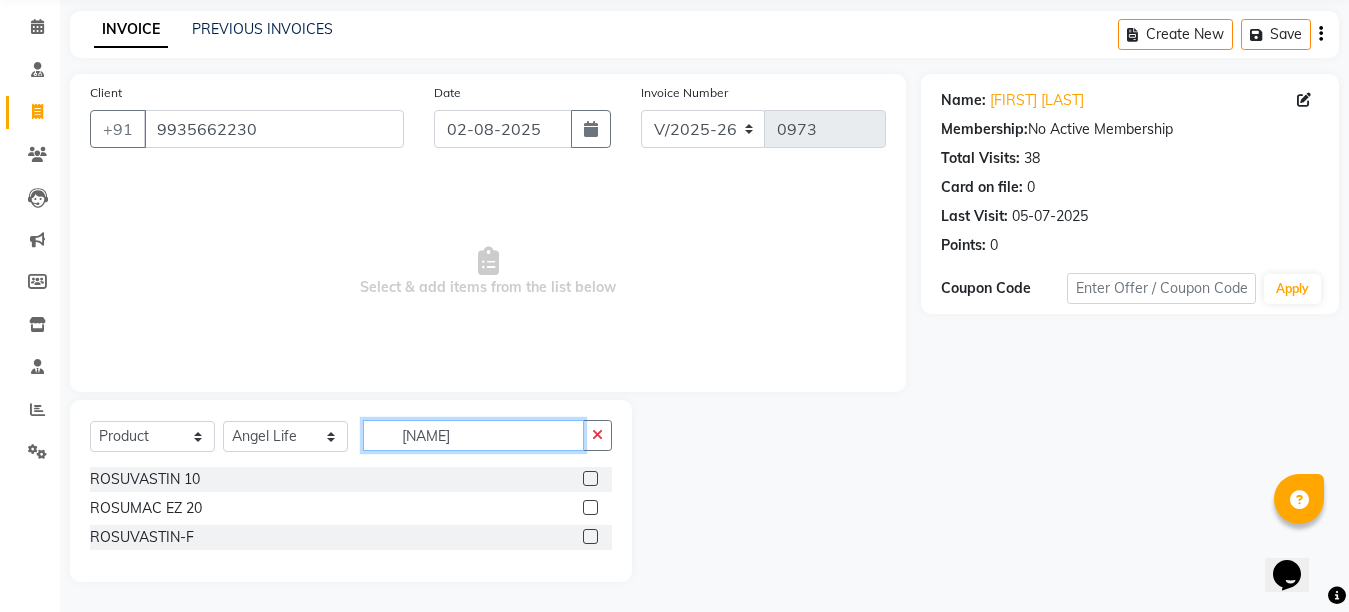 type on "[NAME]" 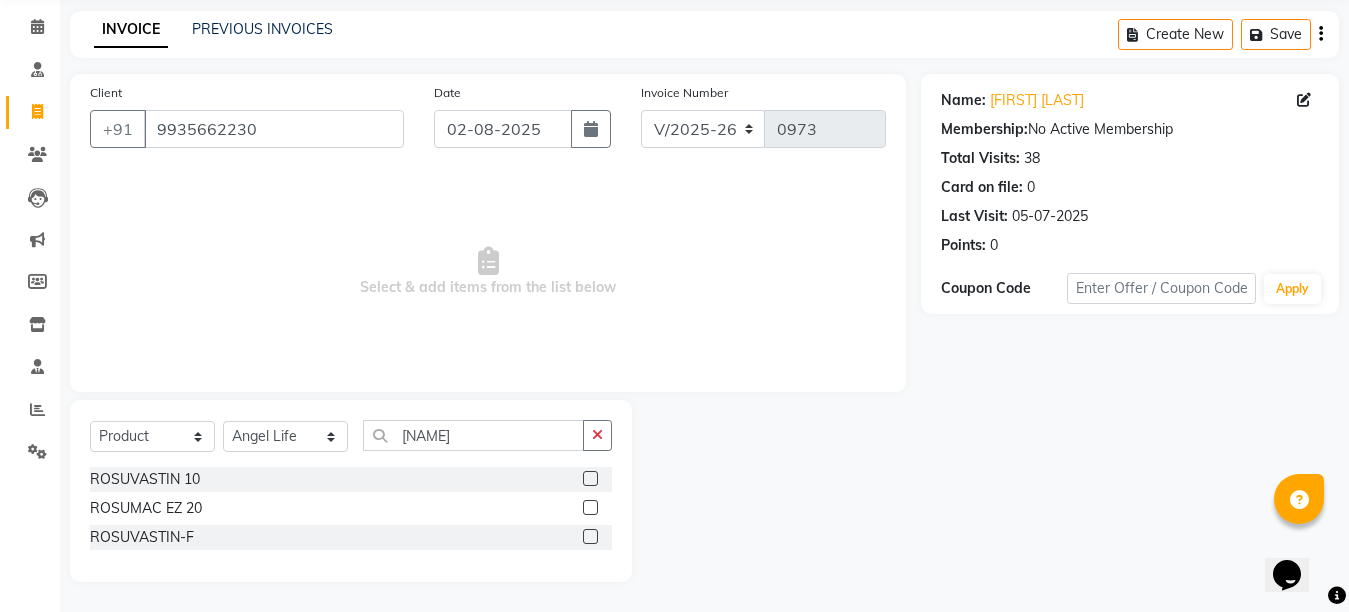 click 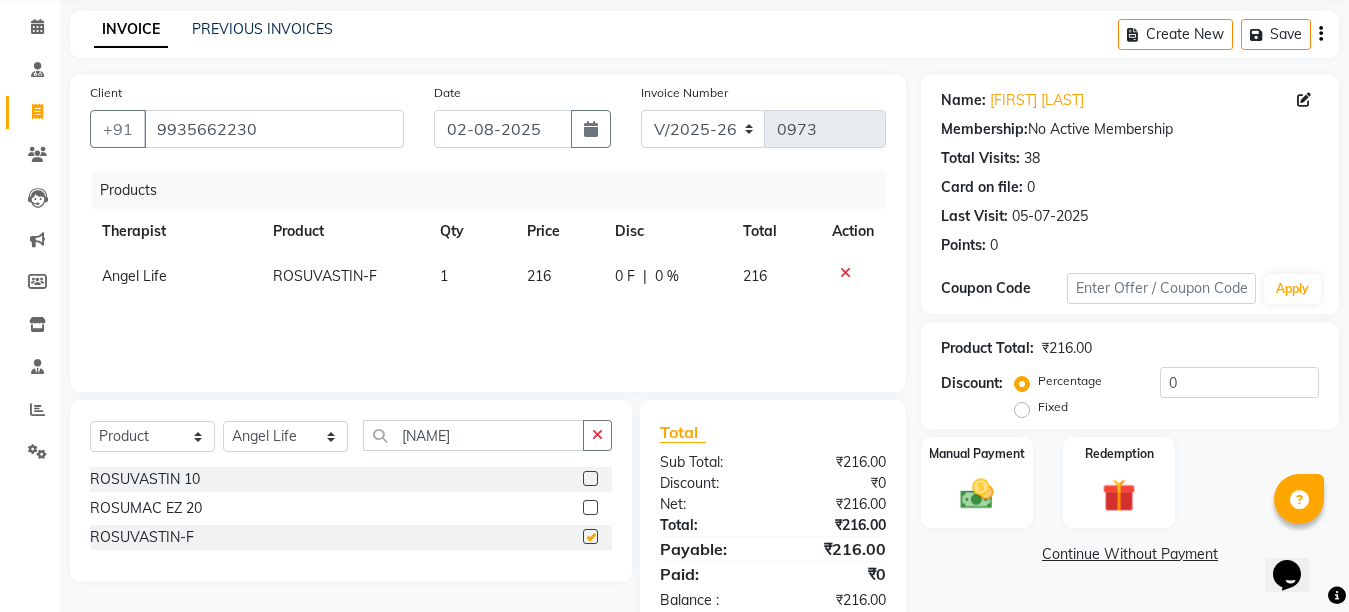 checkbox on "false" 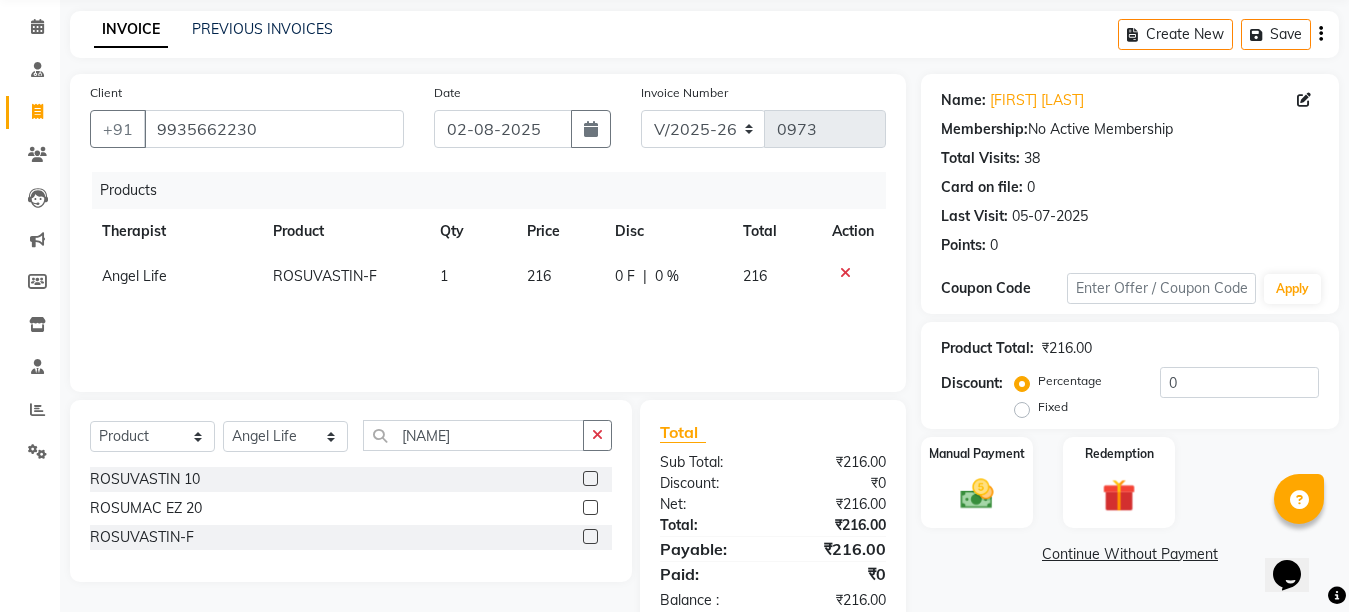 click on "ROSUVASTIN-F" 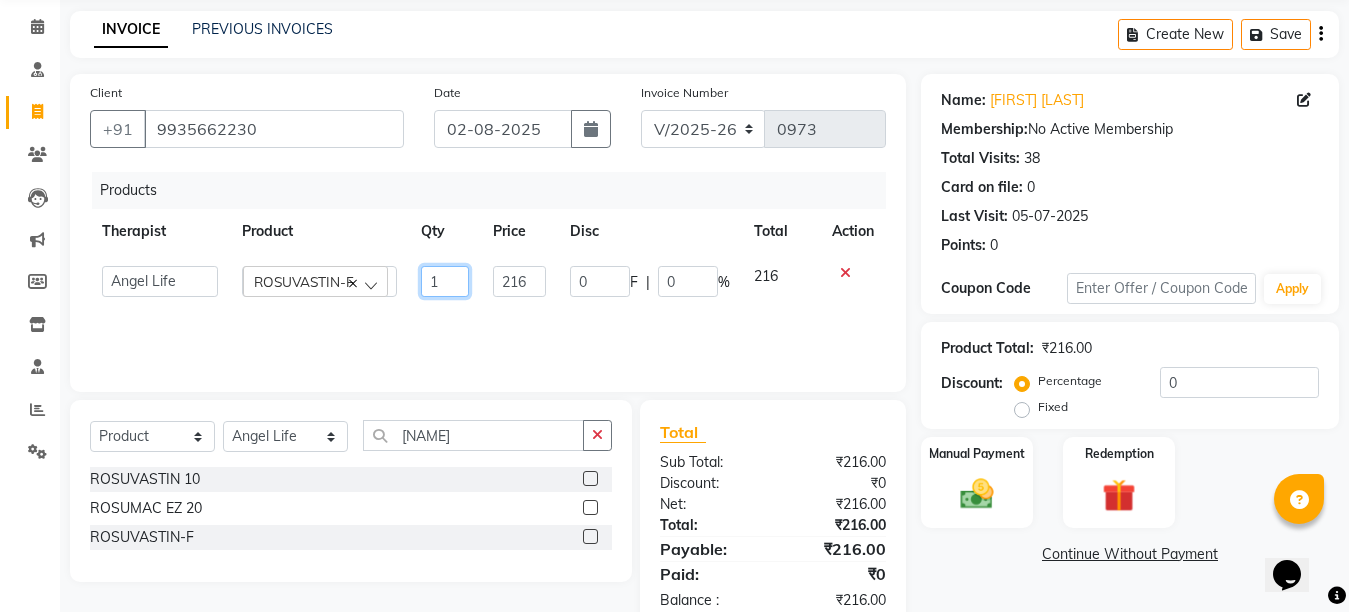 click on "1" 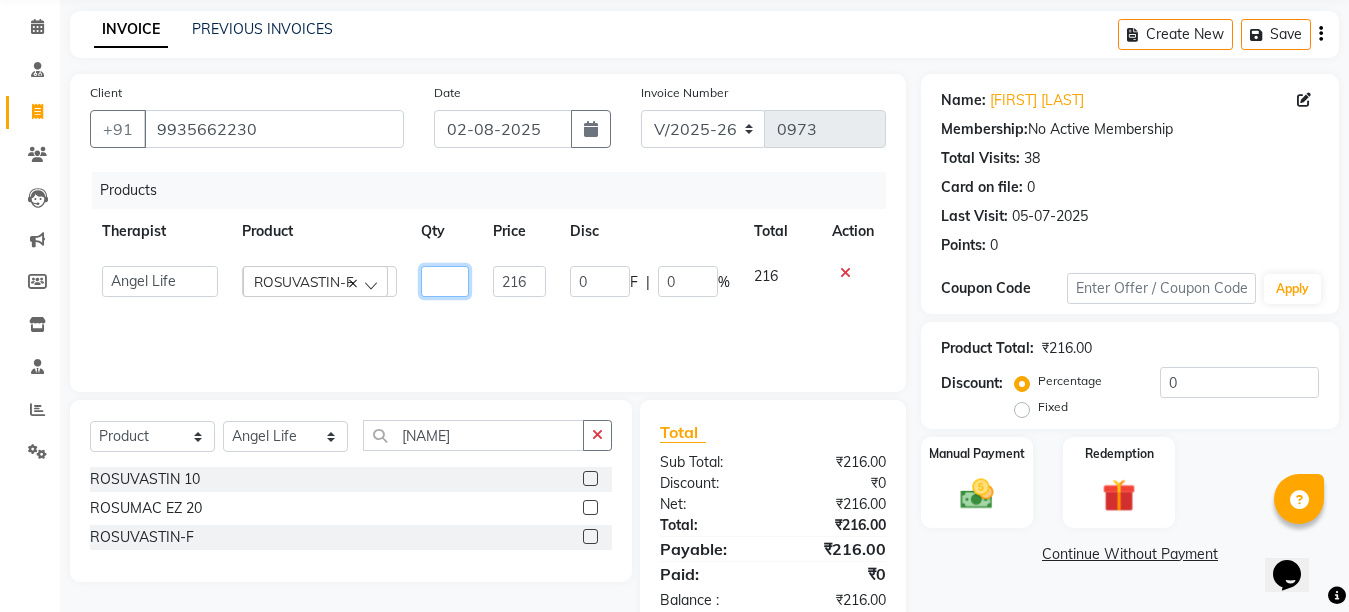 type on "4" 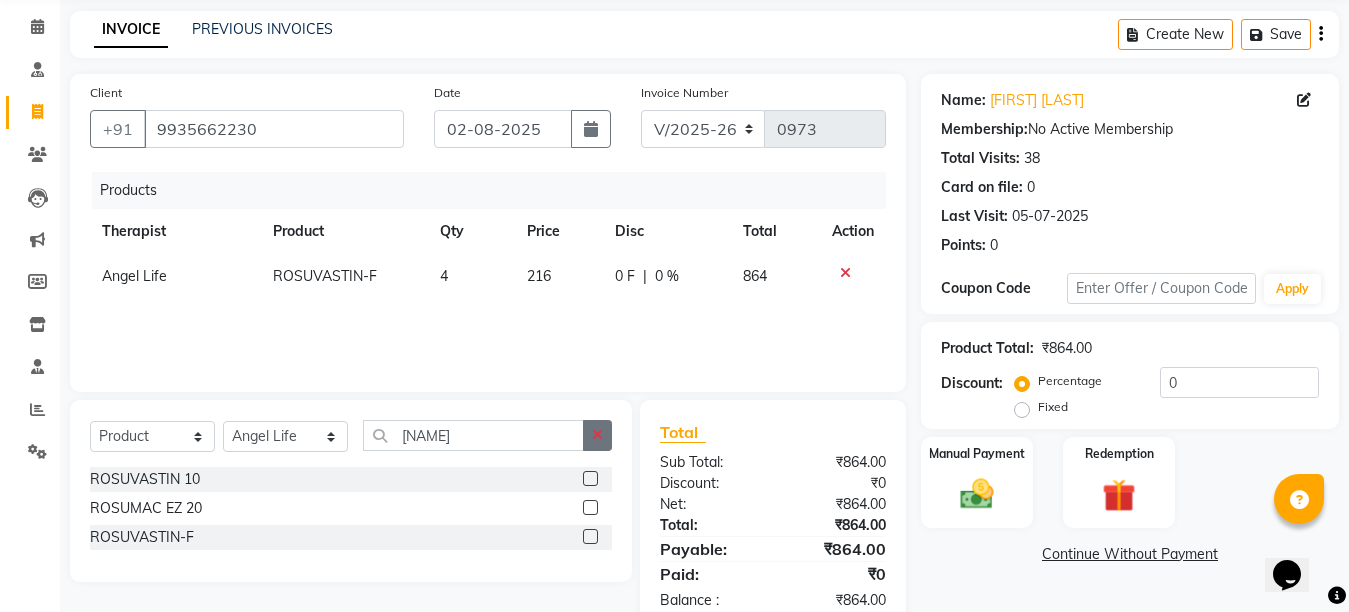 click 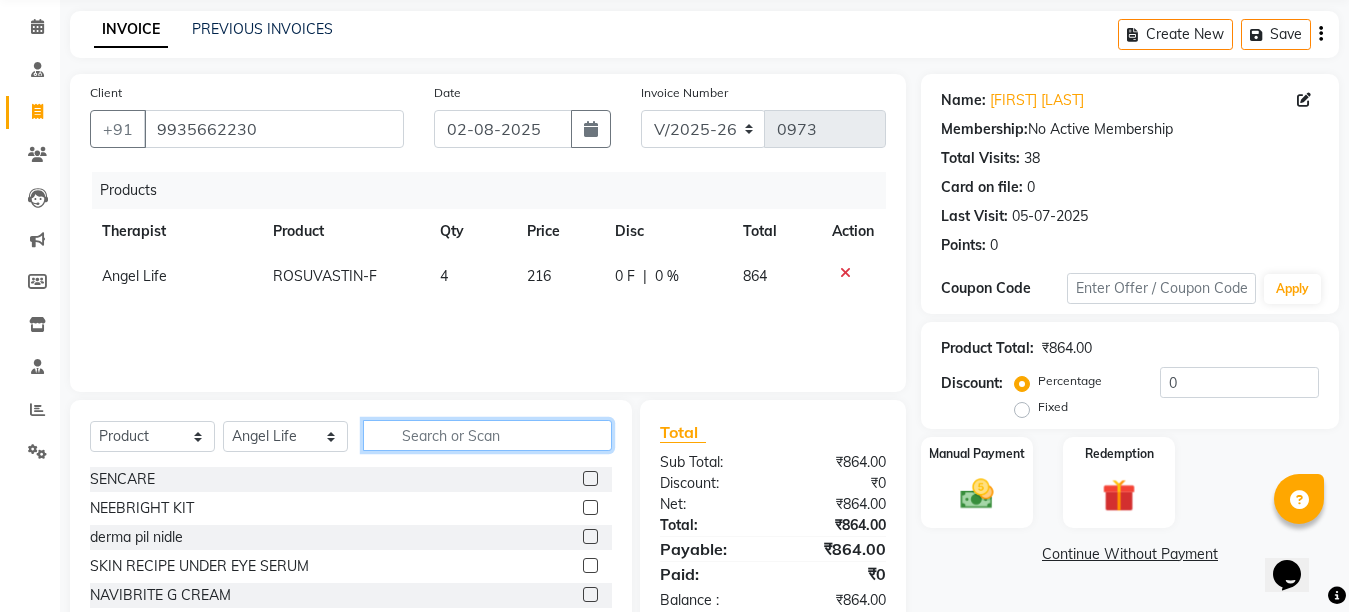 click 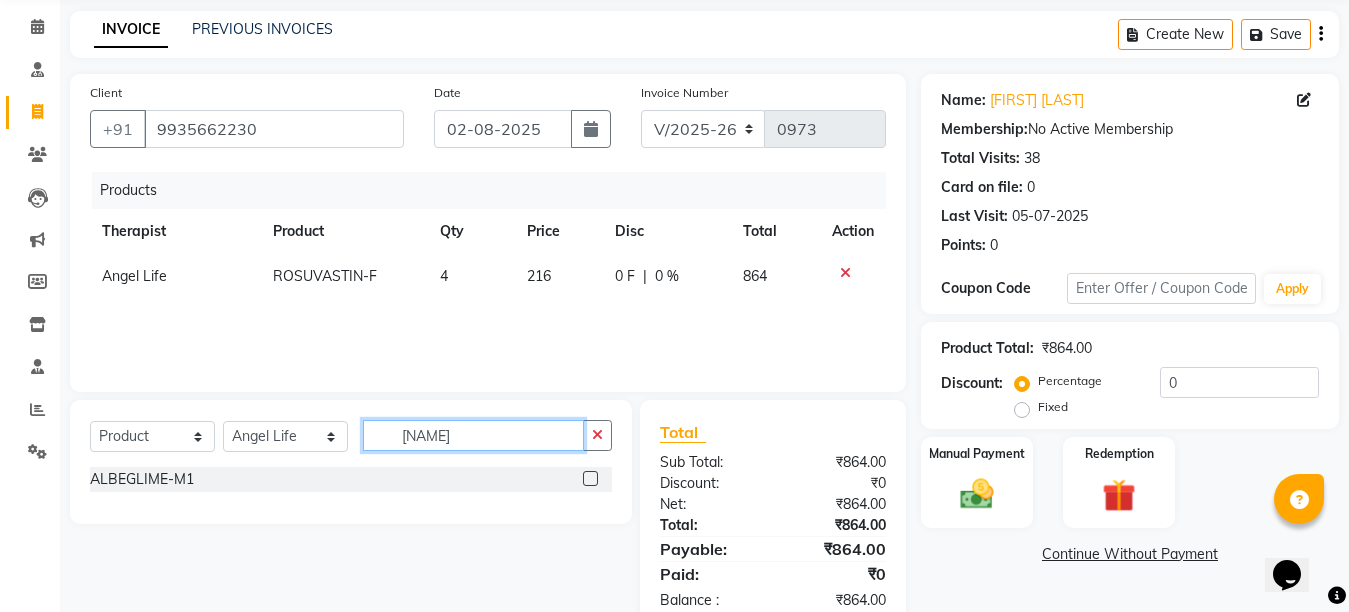 type on "[NAME]" 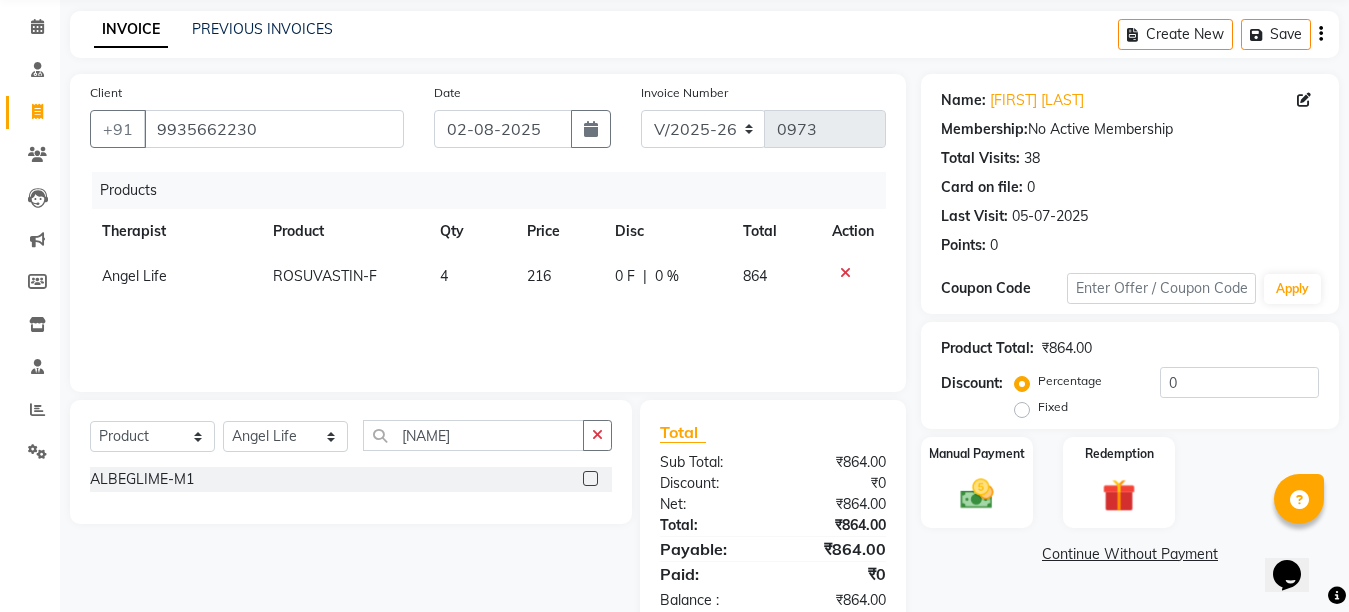 drag, startPoint x: 602, startPoint y: 469, endPoint x: 596, endPoint y: 479, distance: 11.661903 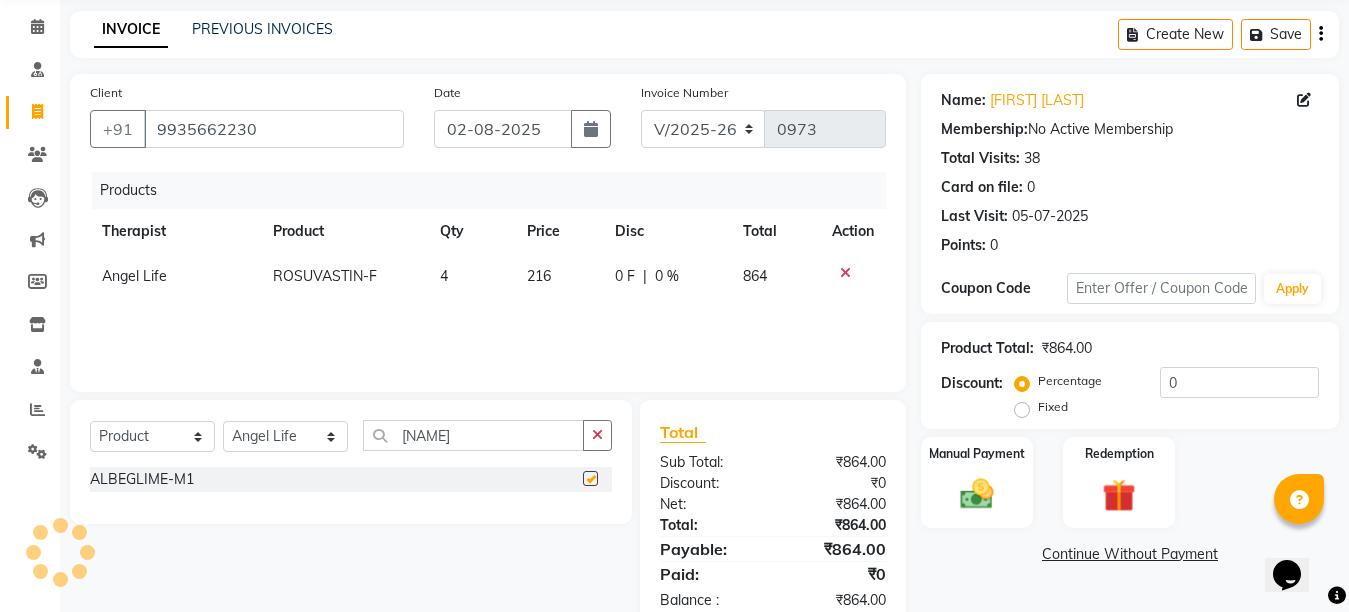 checkbox on "false" 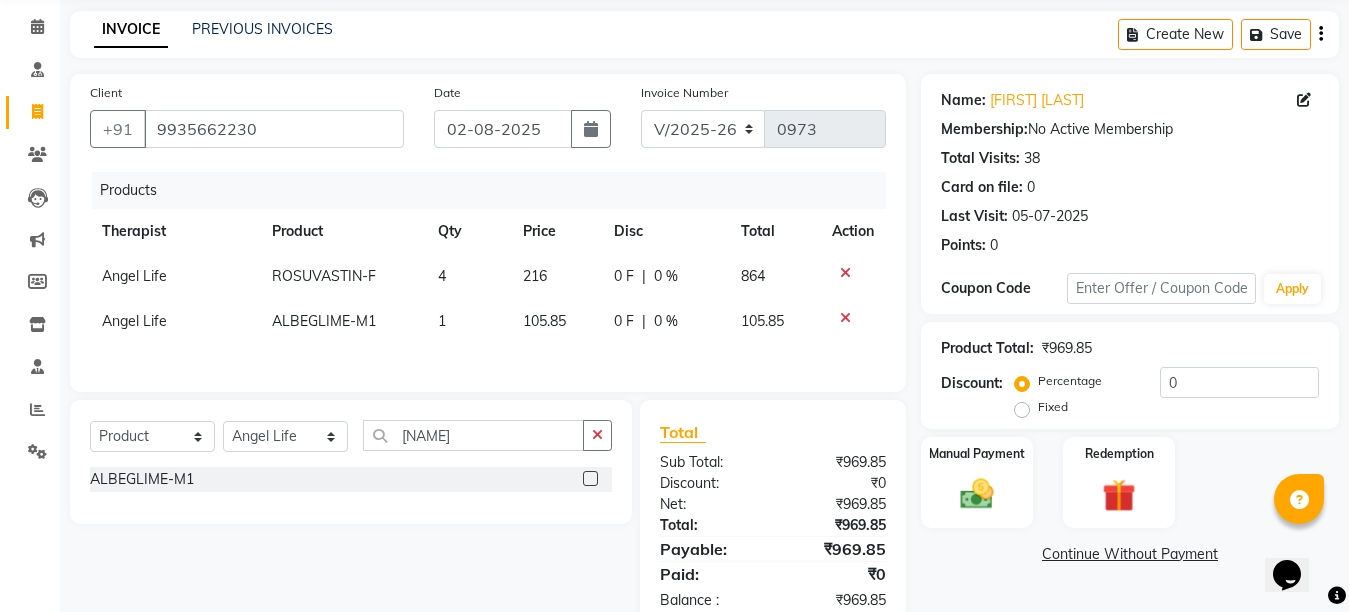 click on "1" 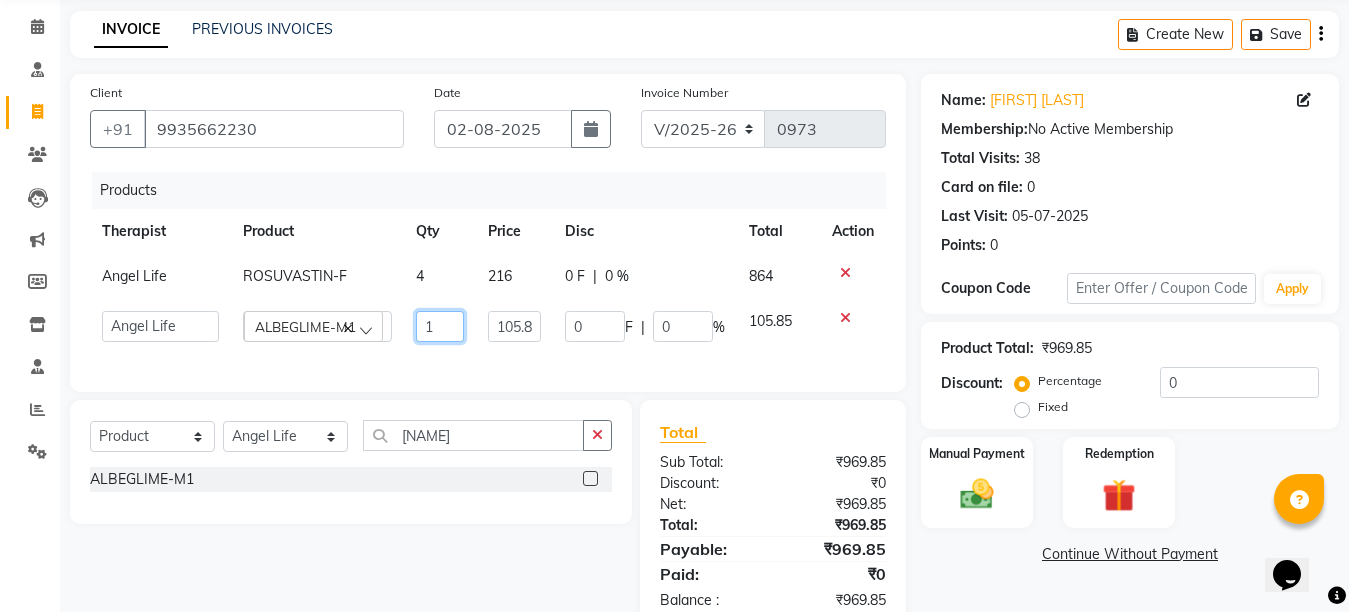 click on "1" 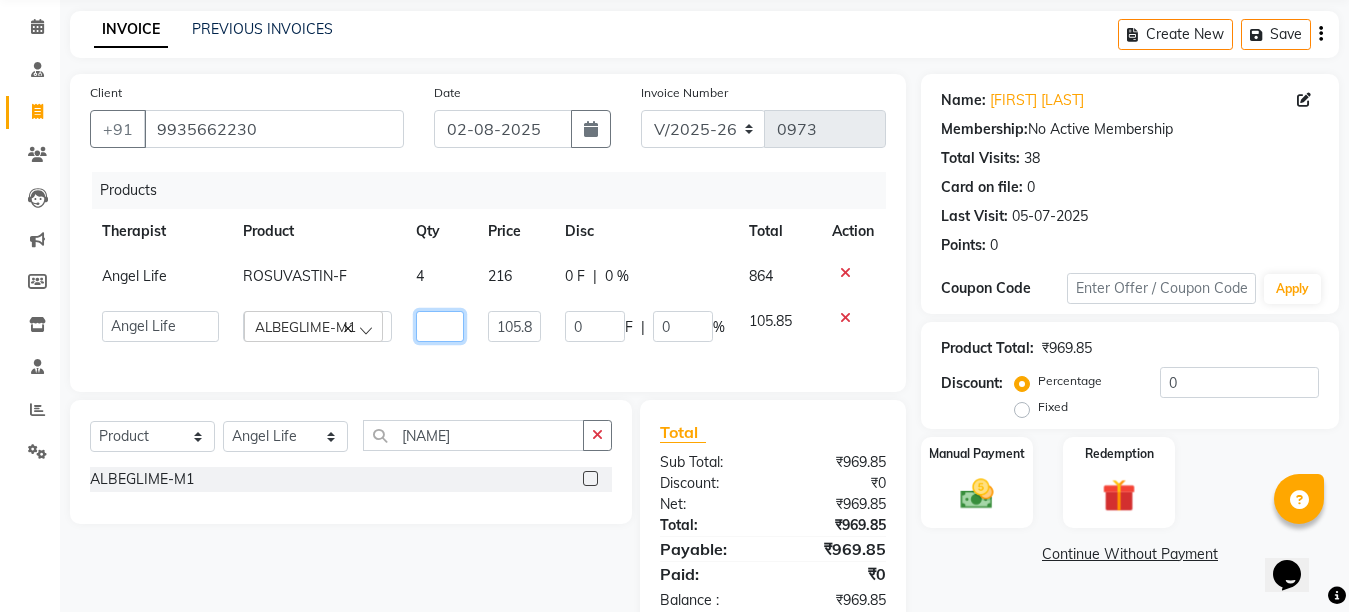 type on "6" 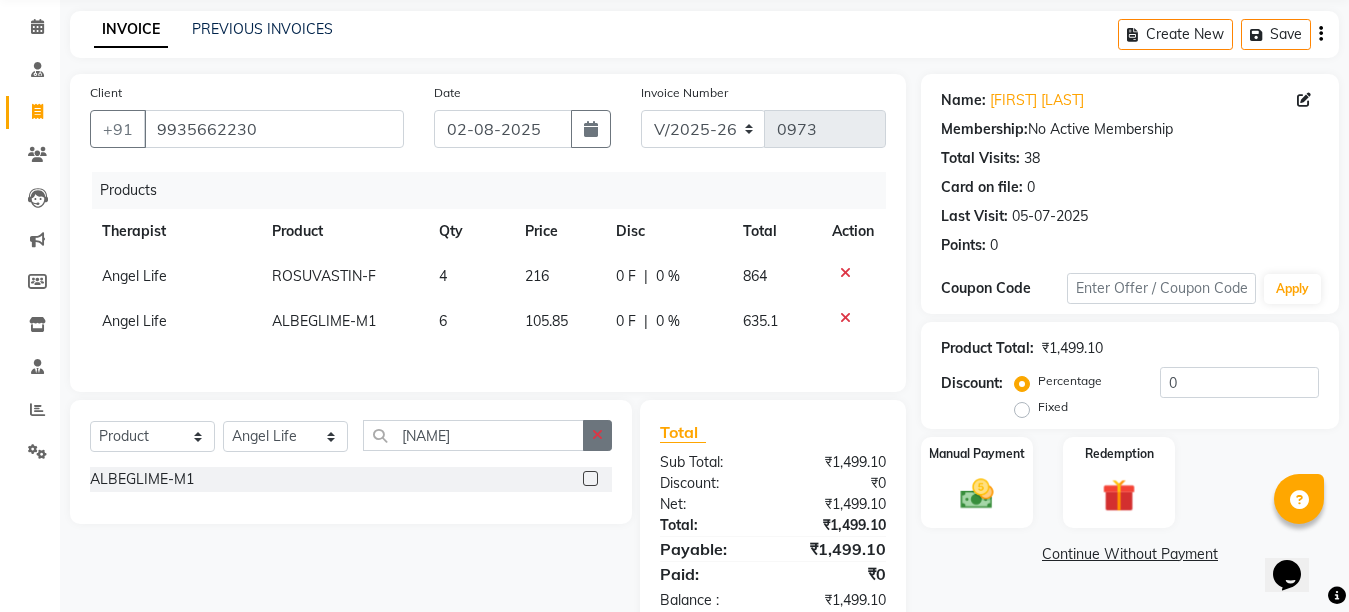 click 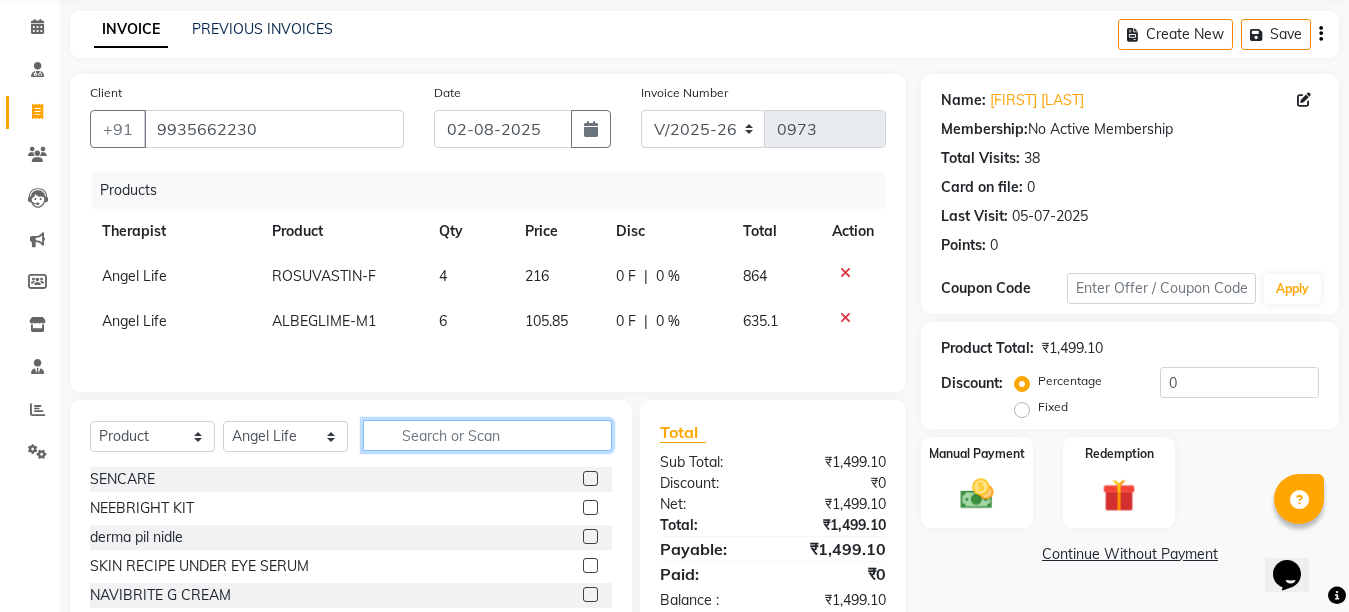 click 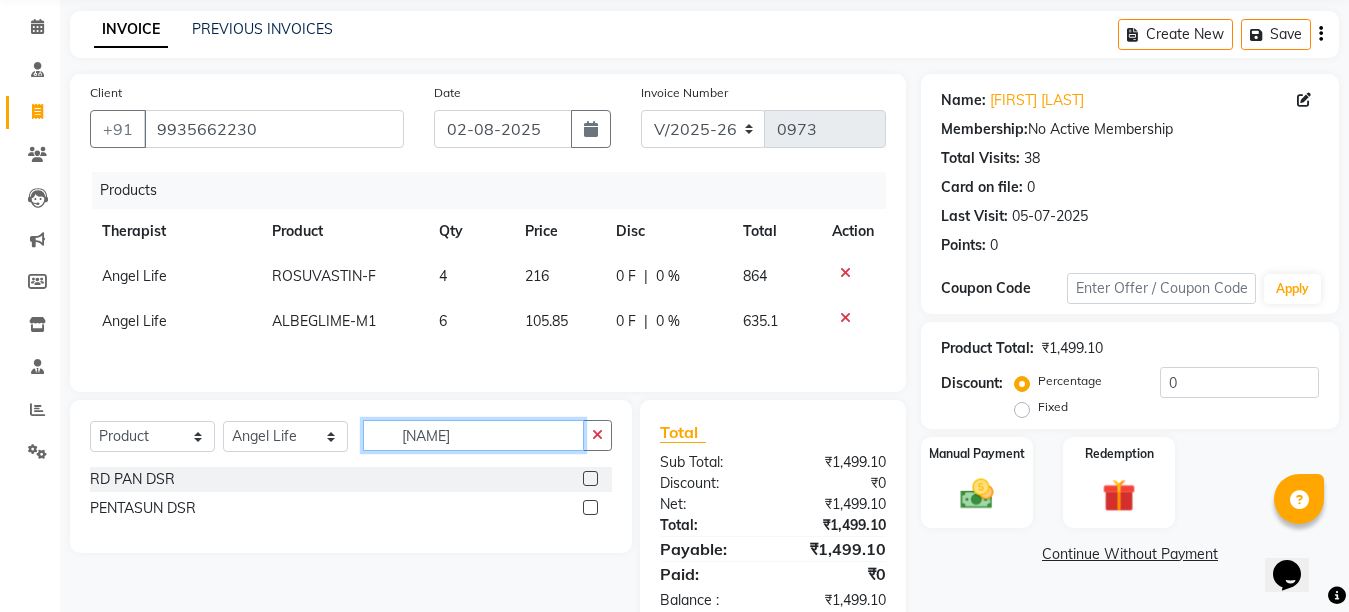 type on "[NAME]" 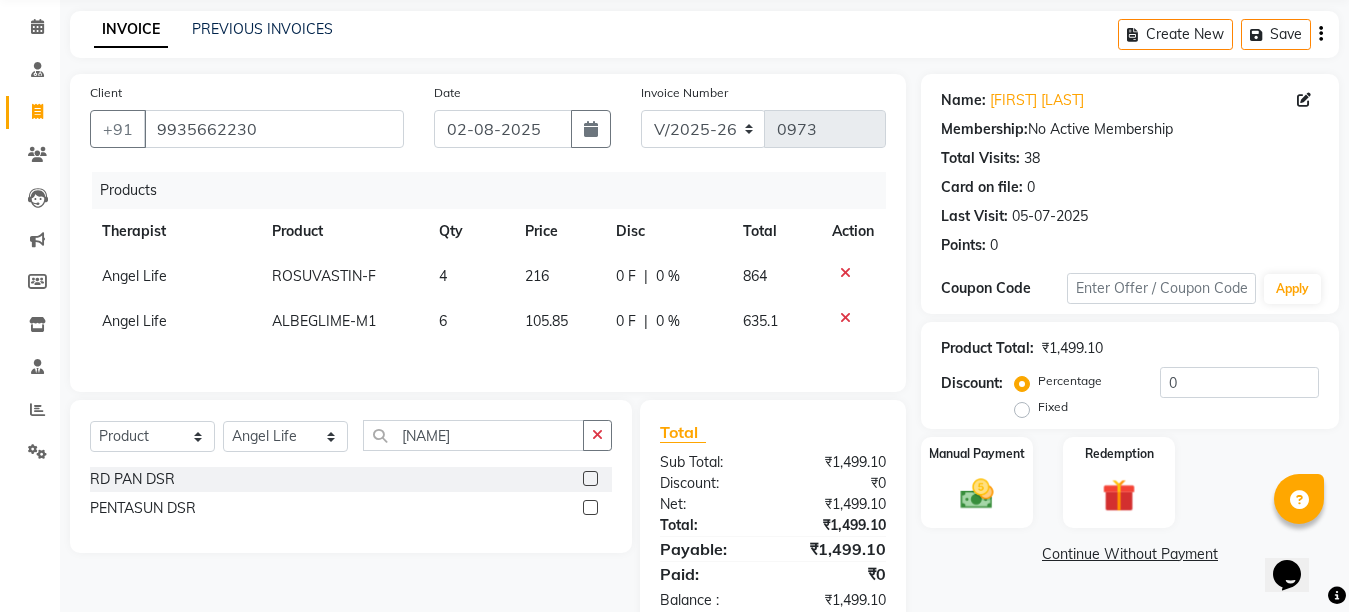 click 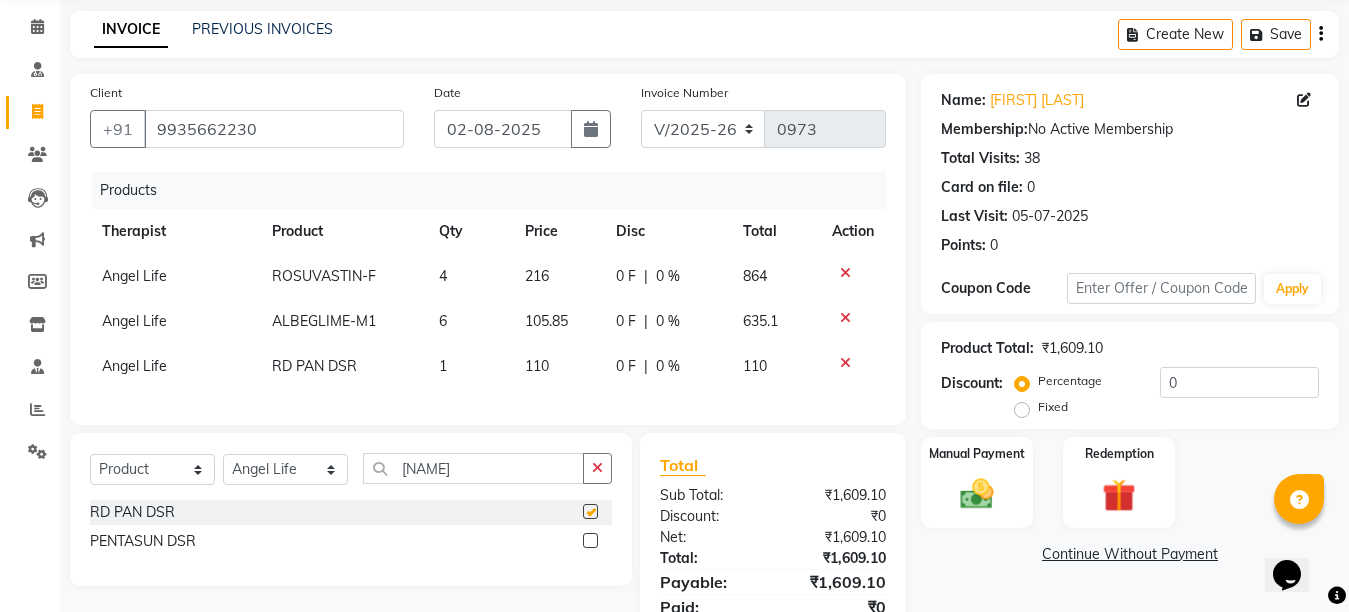 checkbox on "false" 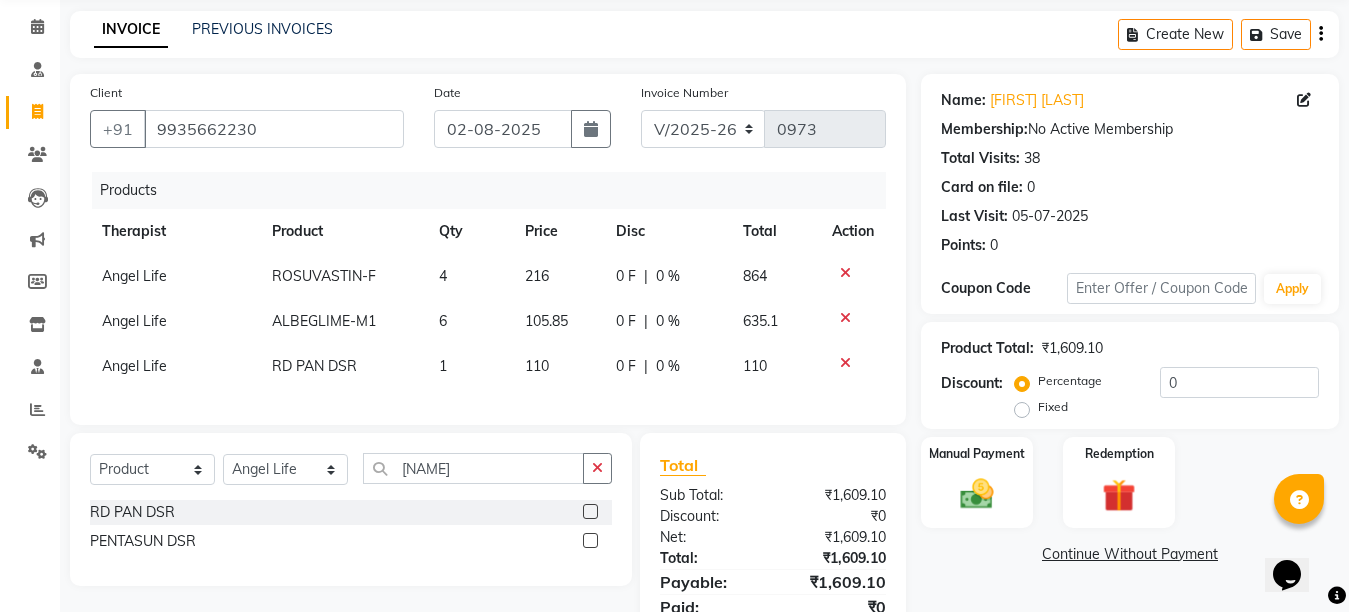 click on "1" 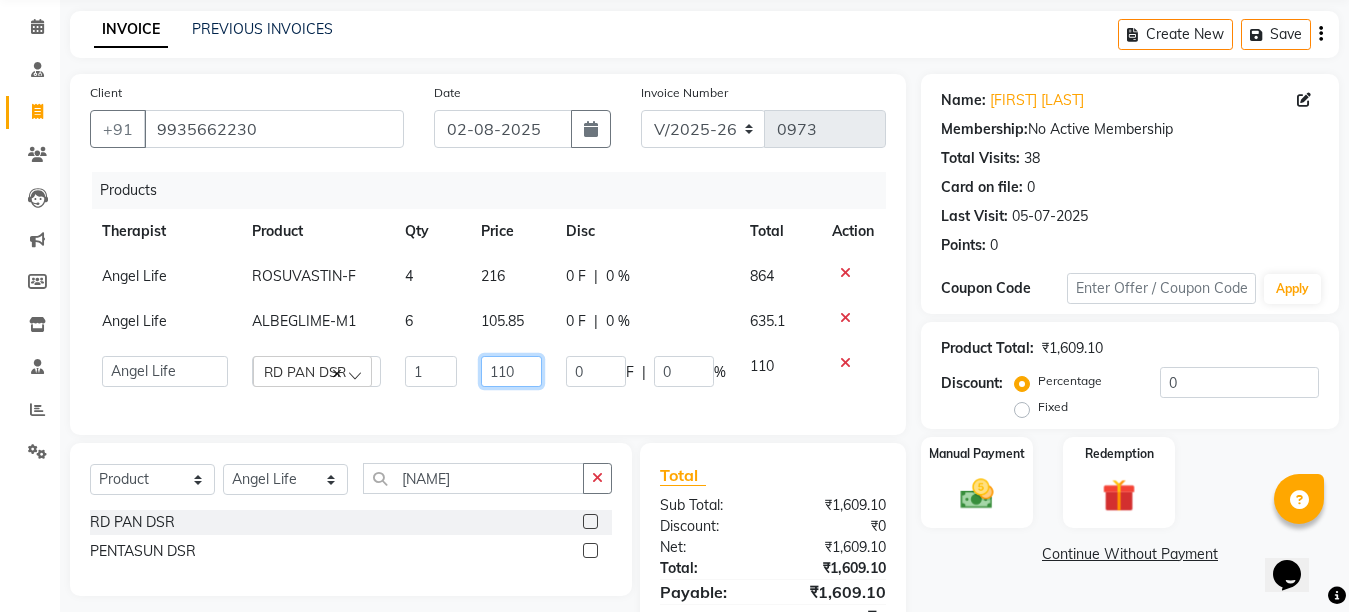 click on "110" 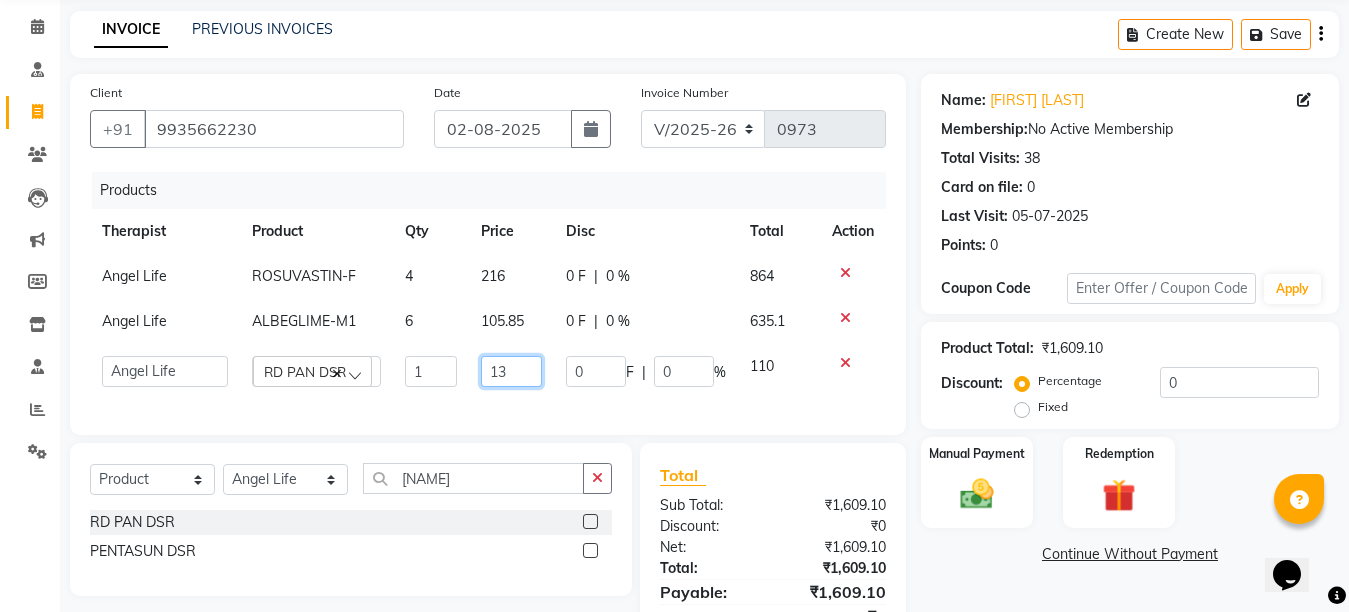 type on "130" 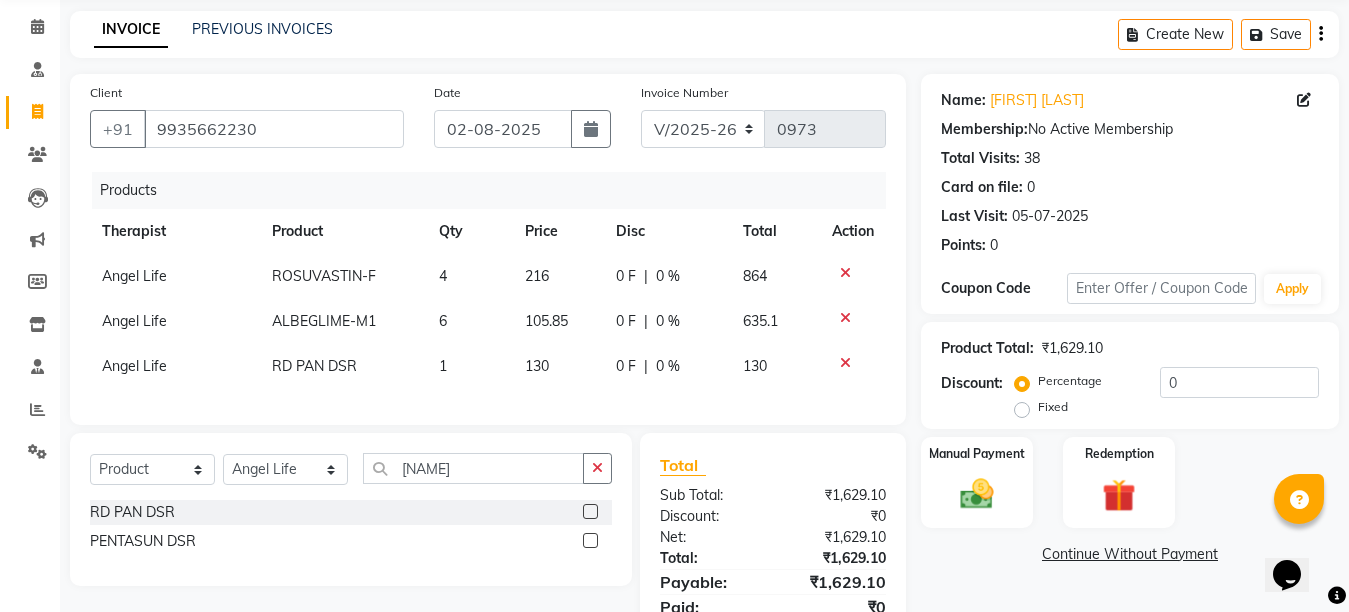 click on "1" 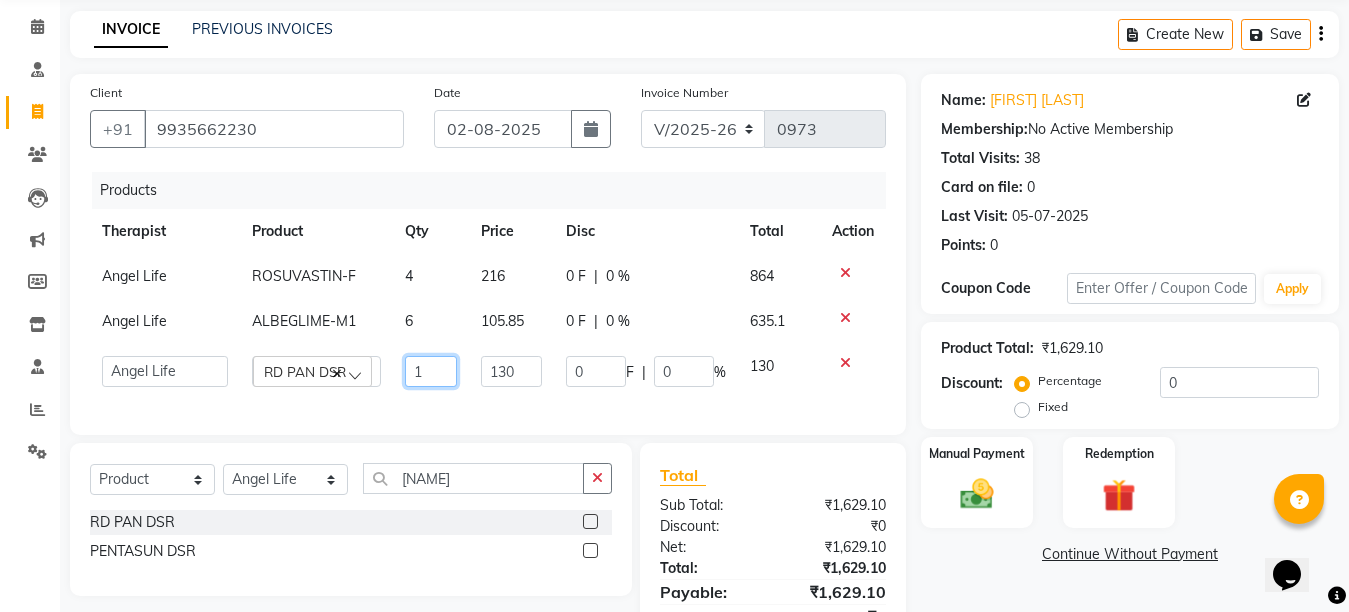 click on "1" 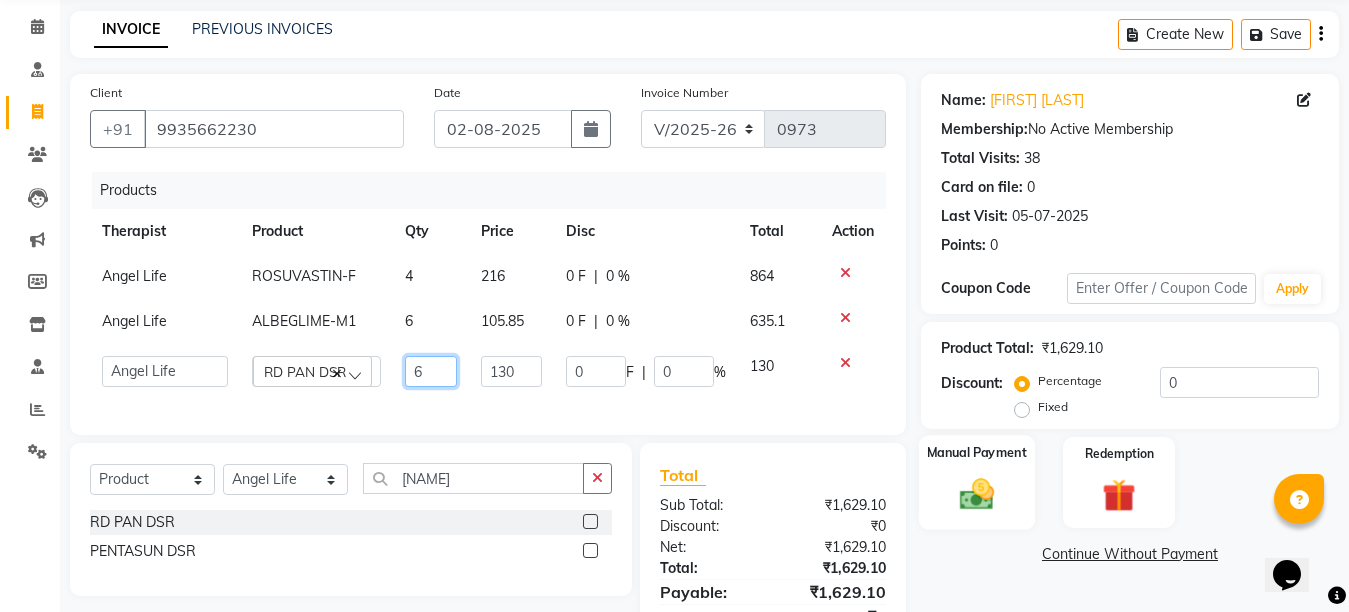 scroll, scrollTop: 185, scrollLeft: 0, axis: vertical 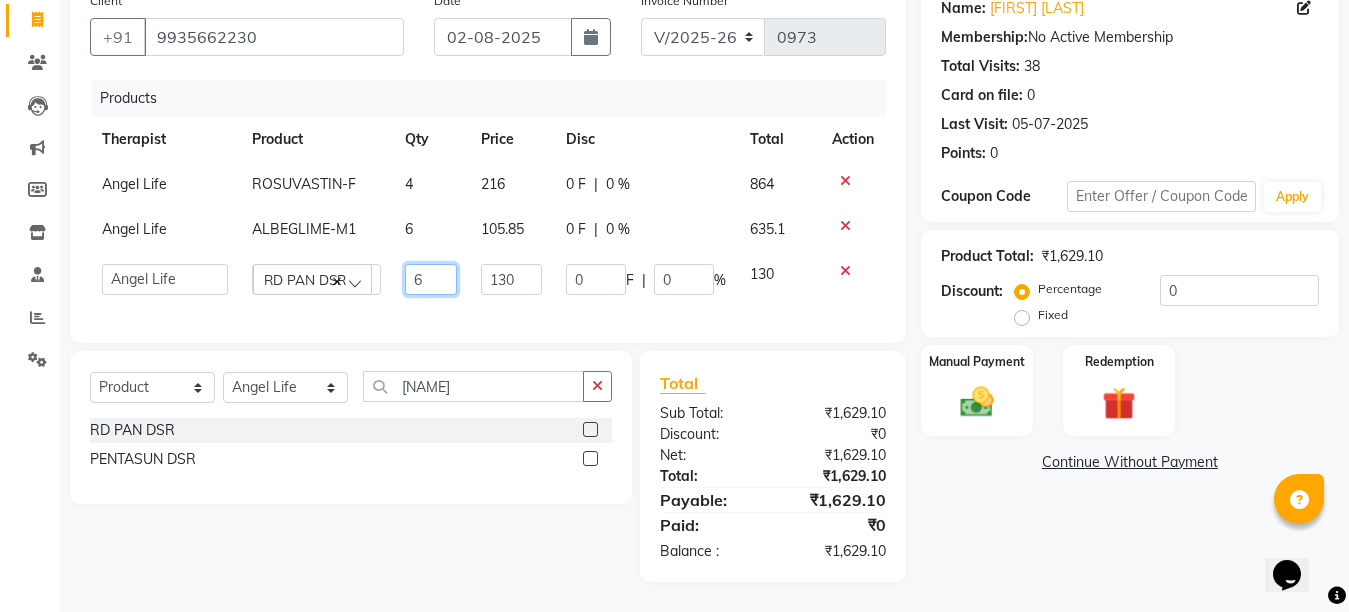 type on "6" 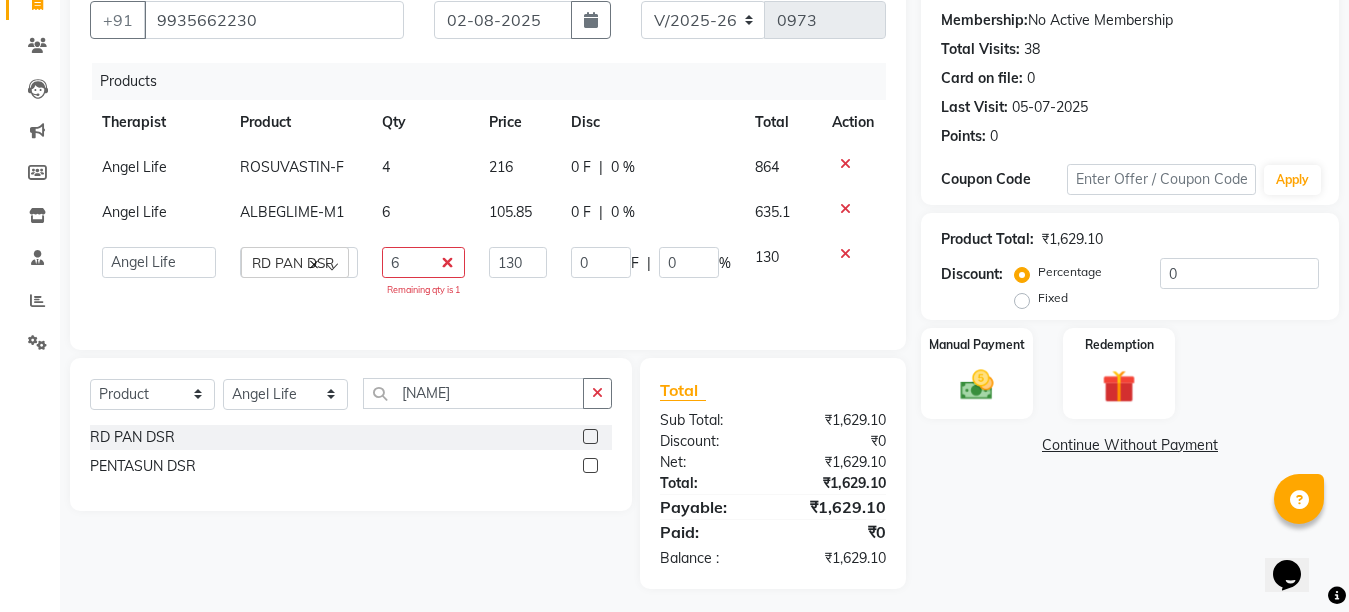 click on "Name: [FIRST] [LAST] Membership:  No Active Membership  Total Visits:  38 Card on file:  0 Last Visit:   [DATE] Points:   0  Coupon Code Apply Product Total:  ₹1,629.10  Discount:  Percentage   Fixed  0 Manual Payment Redemption  Continue Without Payment" 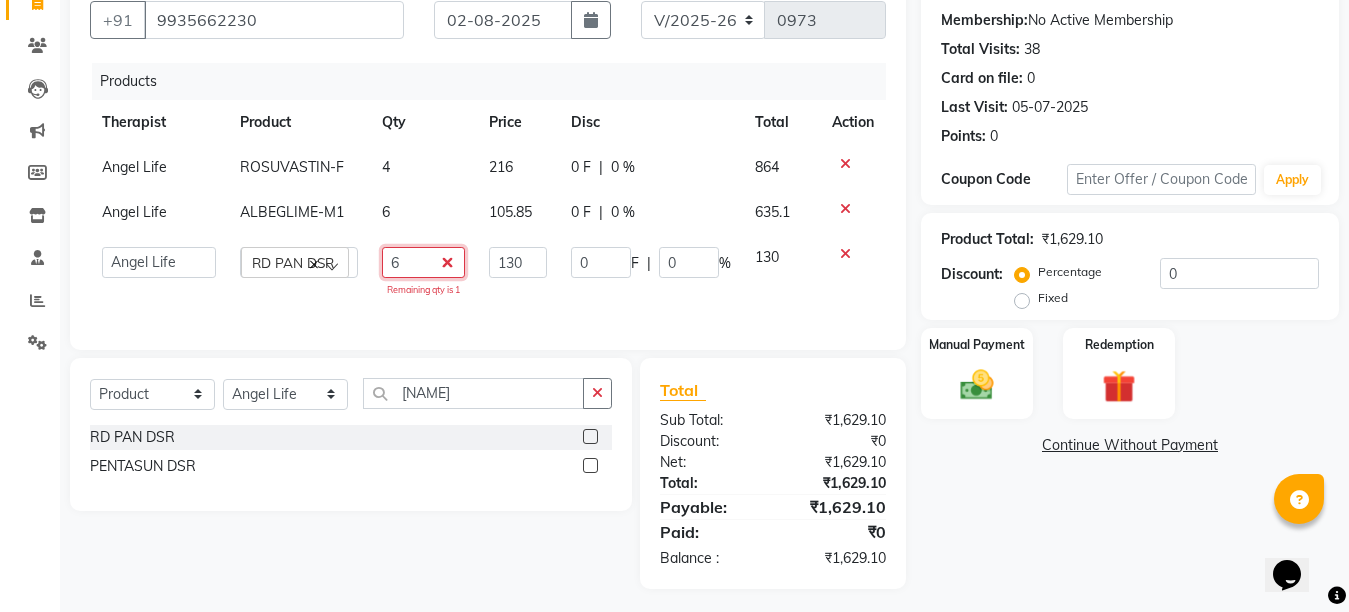 click on "6" 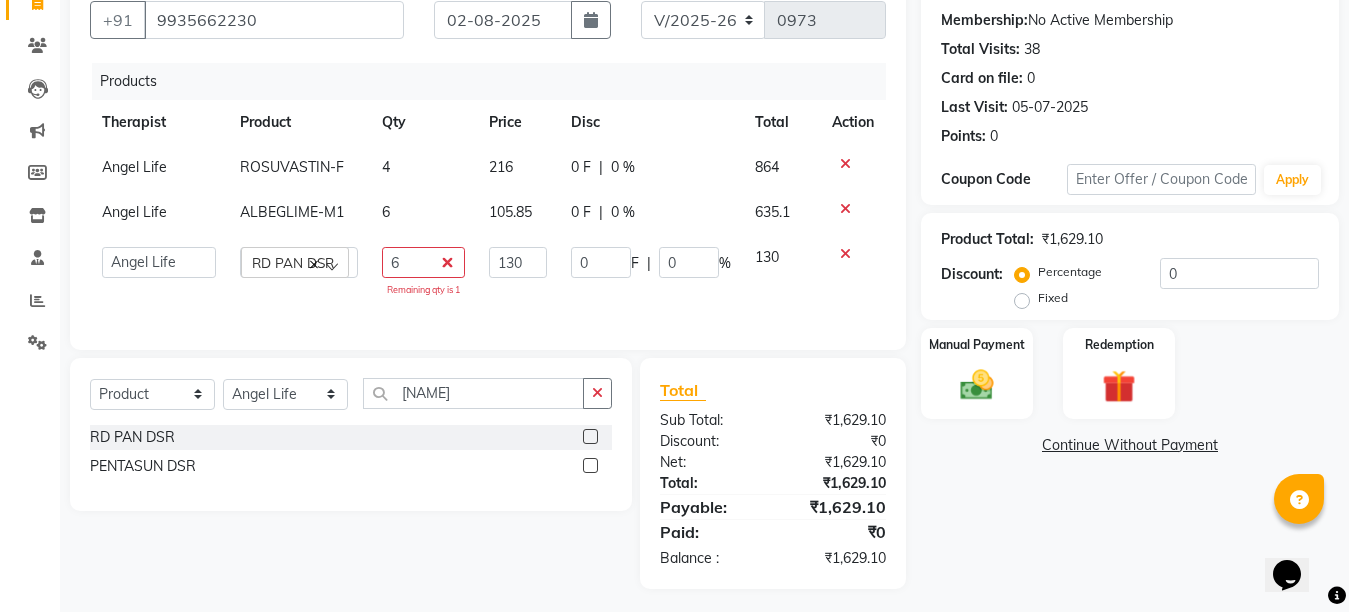 click 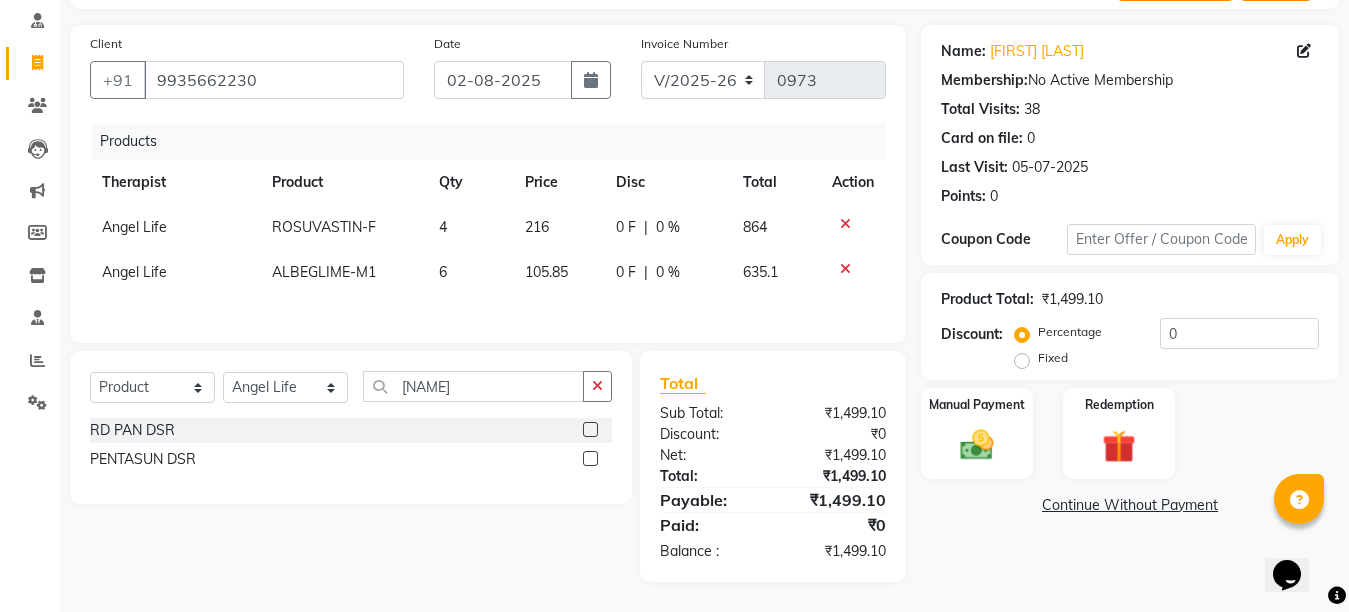 scroll, scrollTop: 130, scrollLeft: 0, axis: vertical 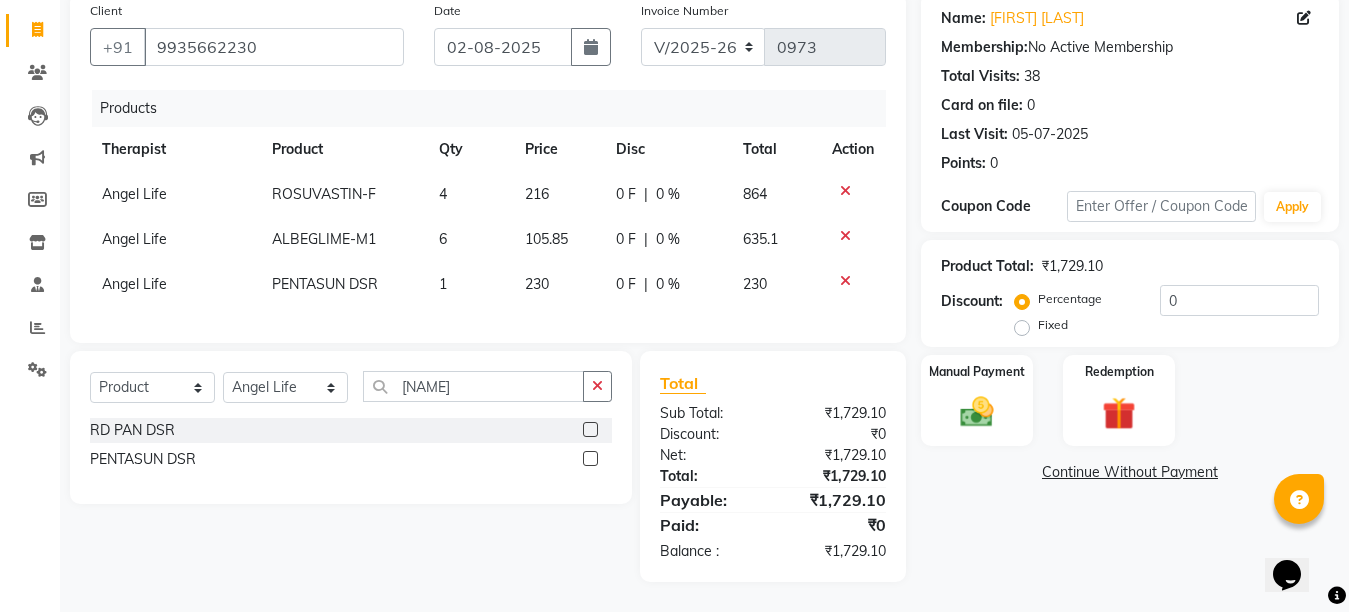 checkbox on "false" 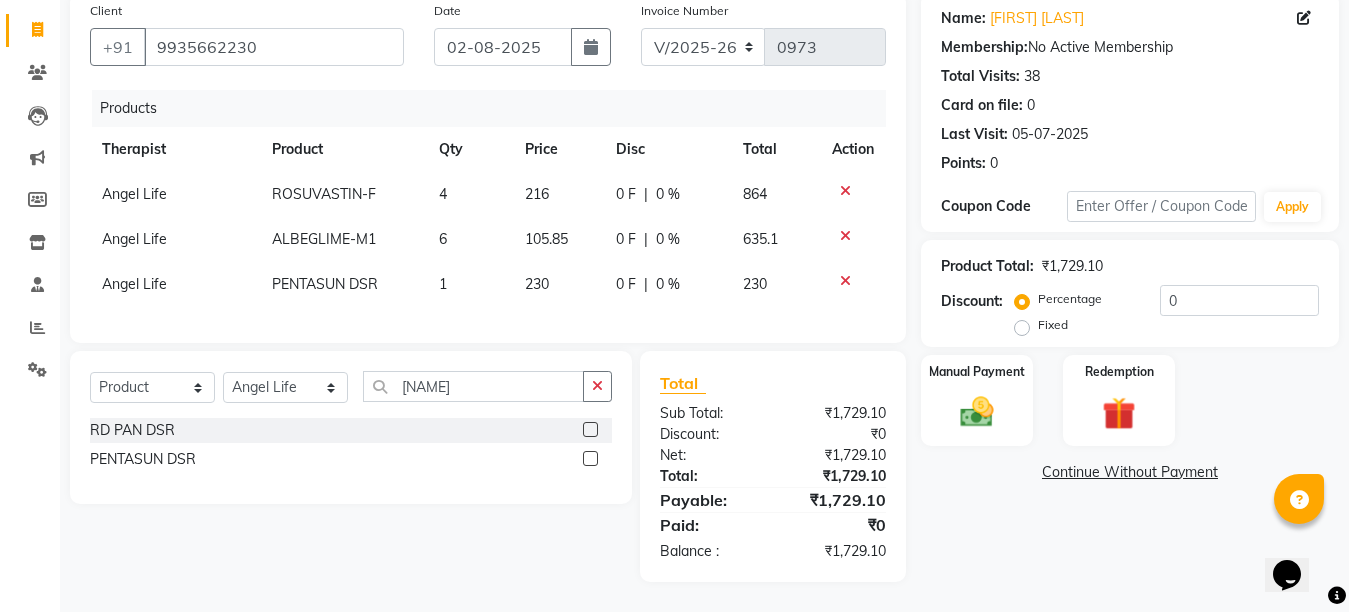 click on "1" 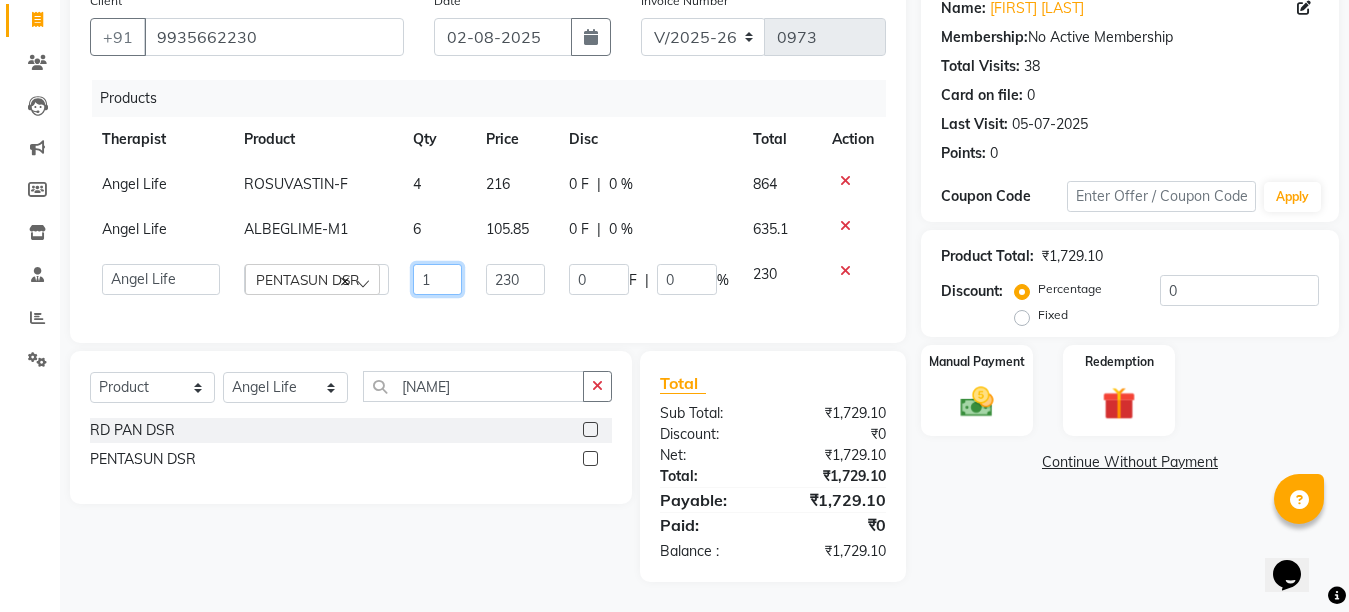 click on "1" 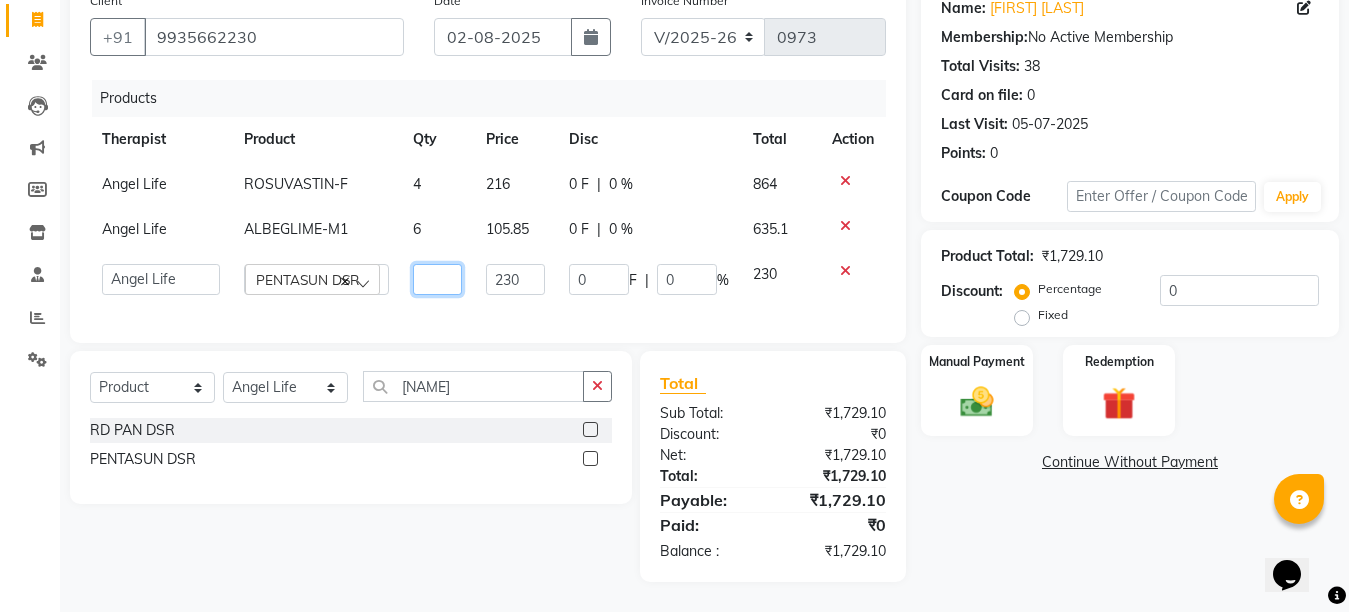 type on "6" 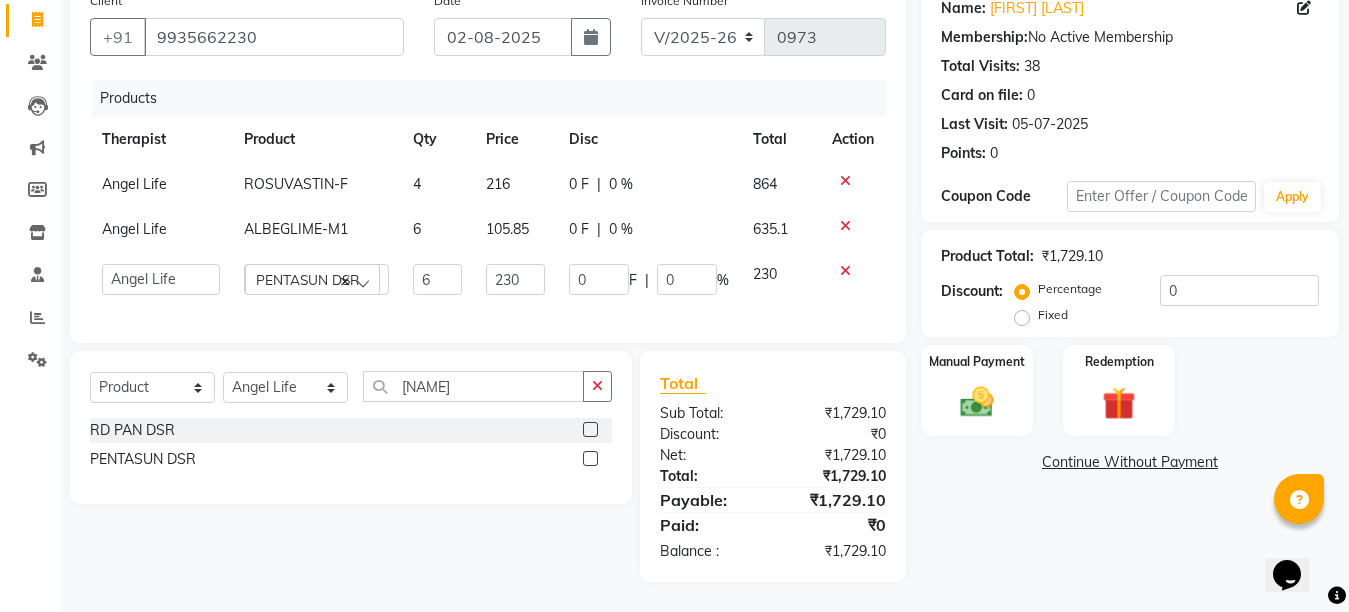scroll, scrollTop: 175, scrollLeft: 0, axis: vertical 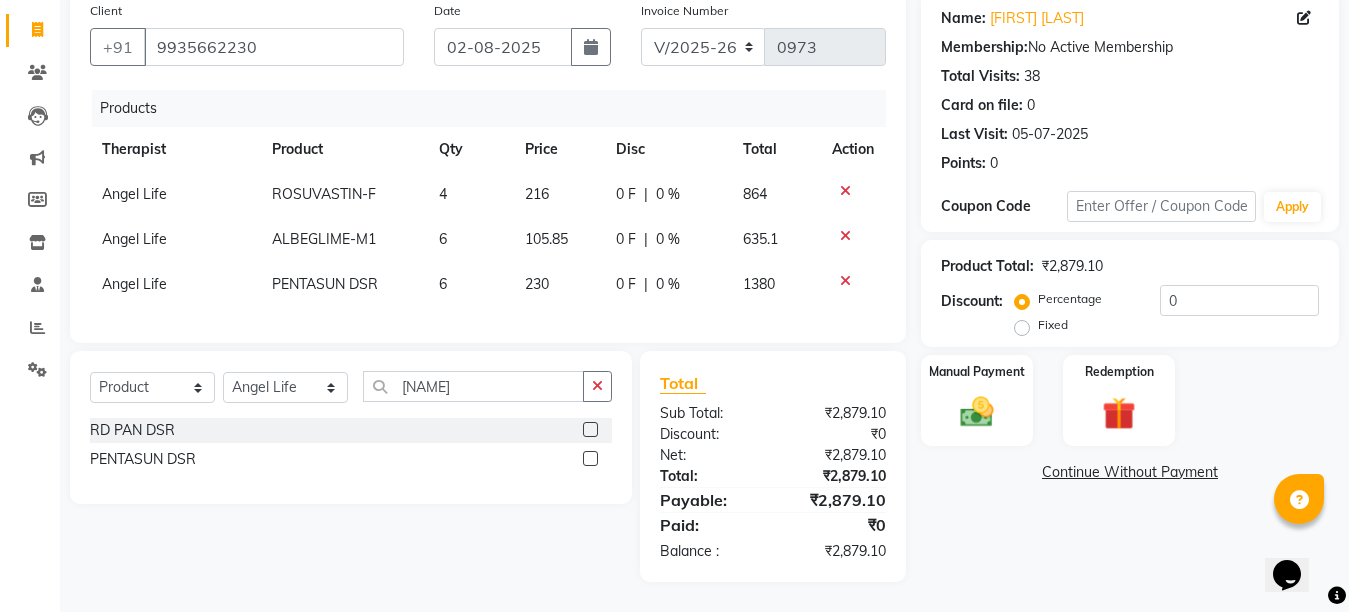 drag, startPoint x: 604, startPoint y: 385, endPoint x: 585, endPoint y: 385, distance: 19 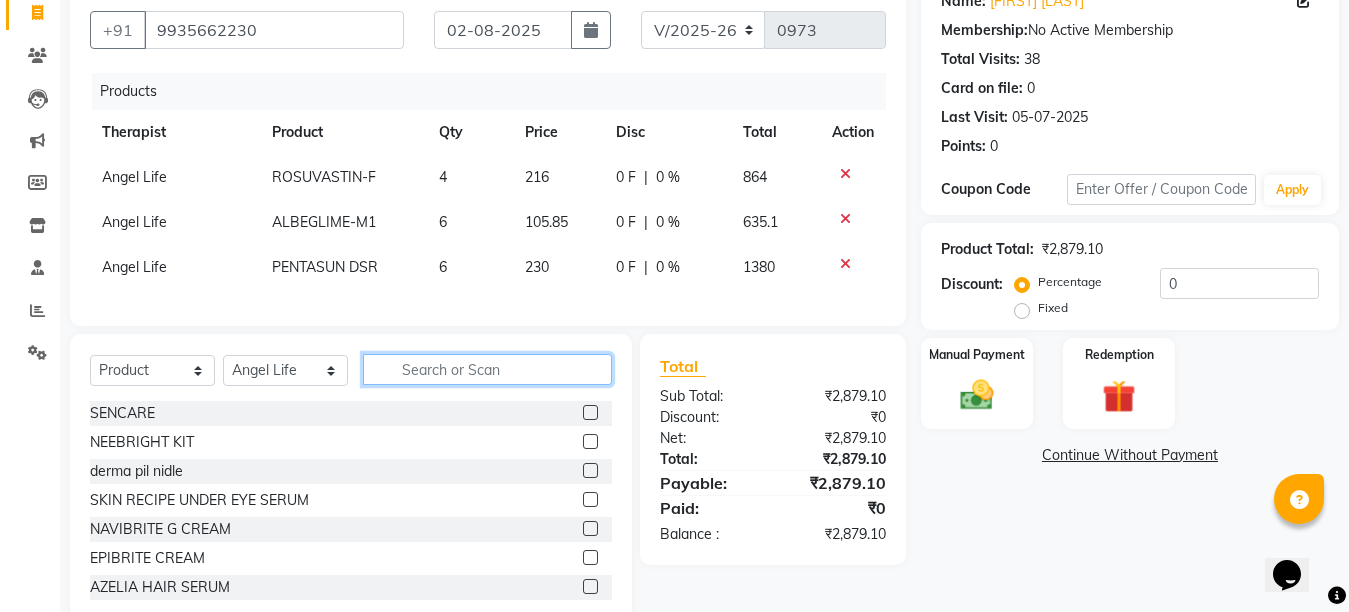 click 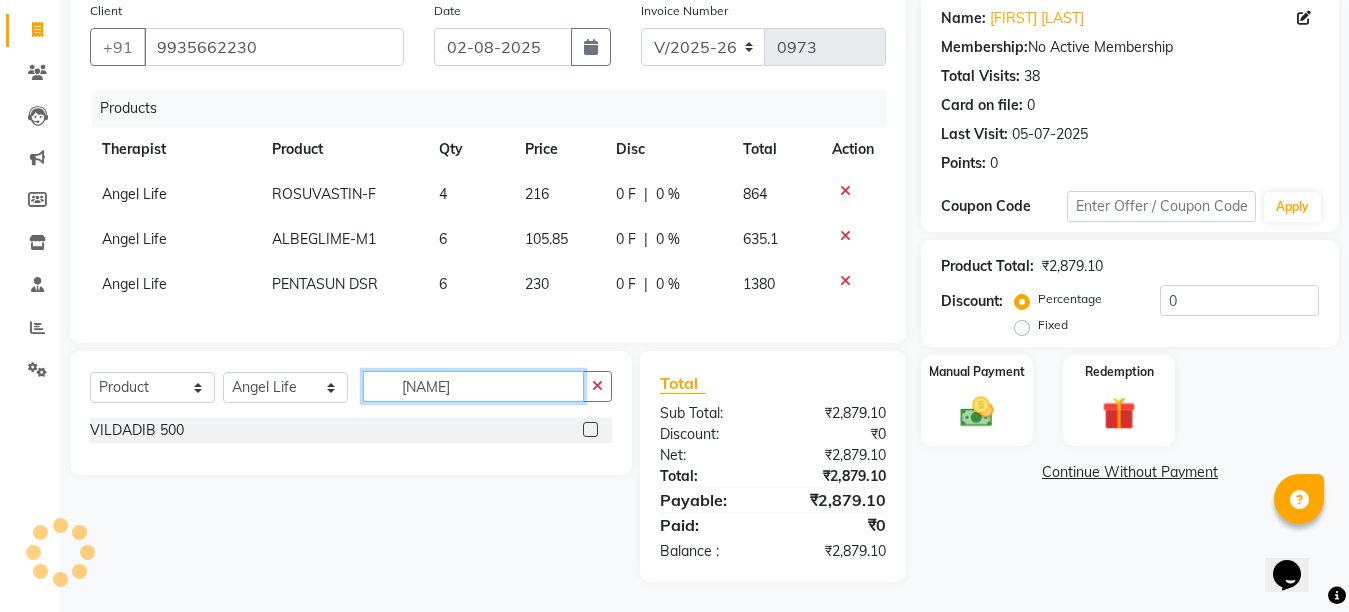type on "[NAME]" 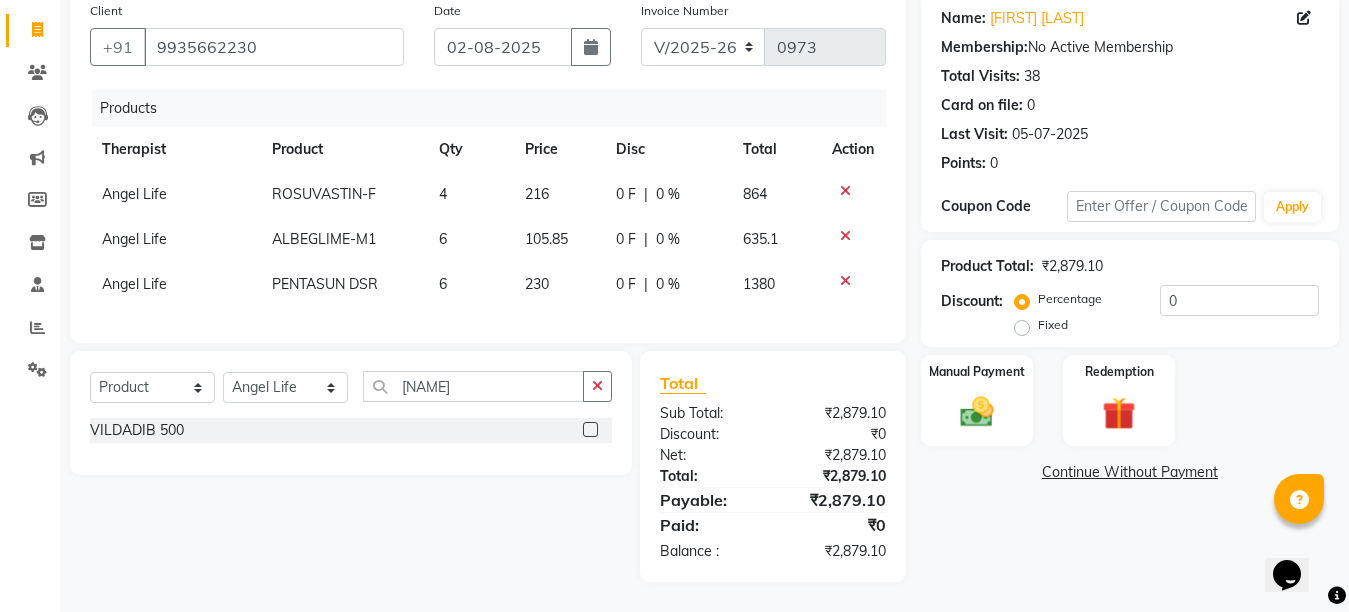 click 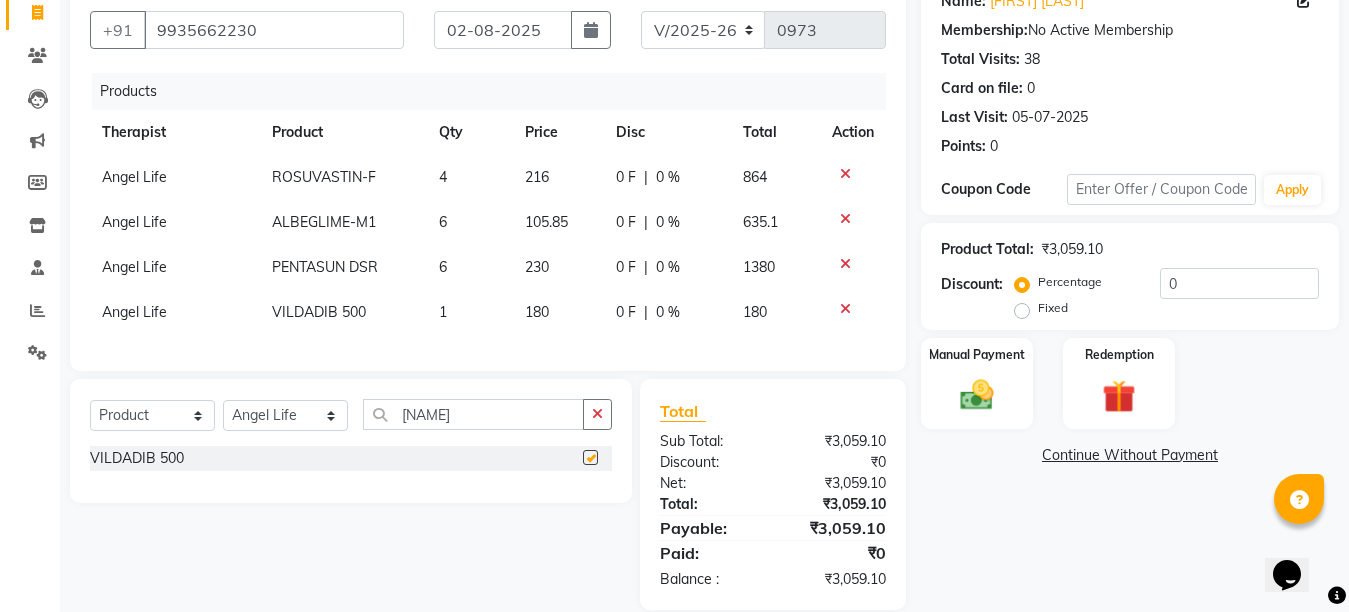 checkbox on "false" 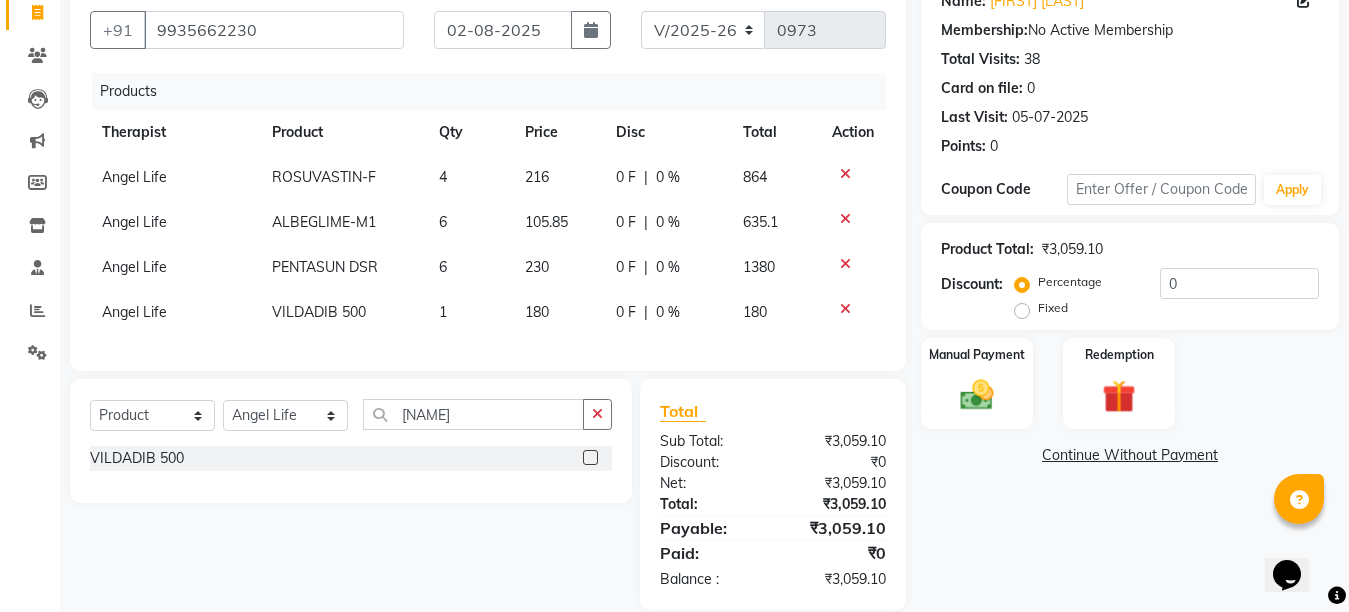 click on "1" 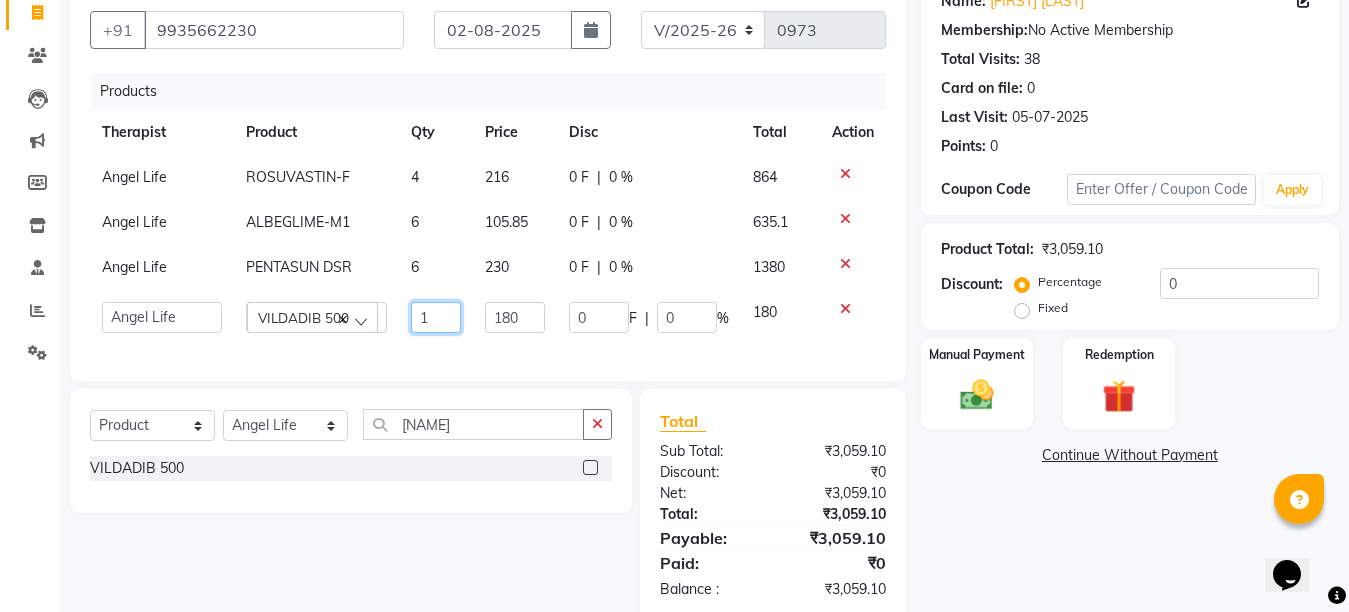 click on "1" 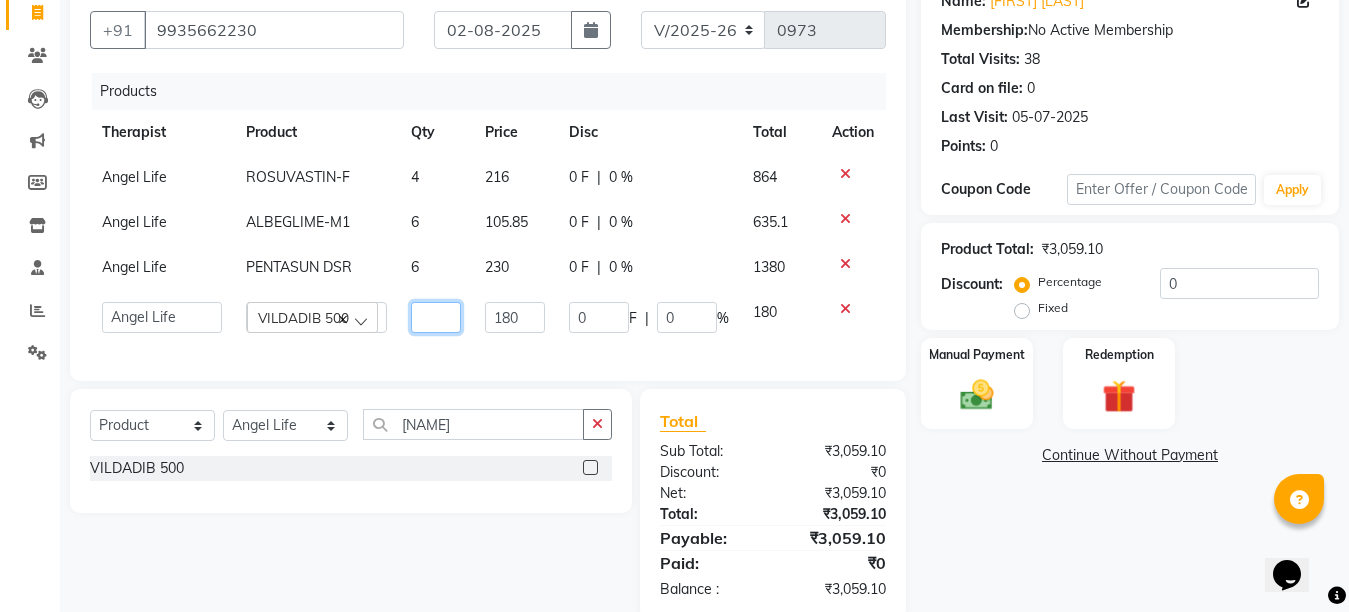 type on "5" 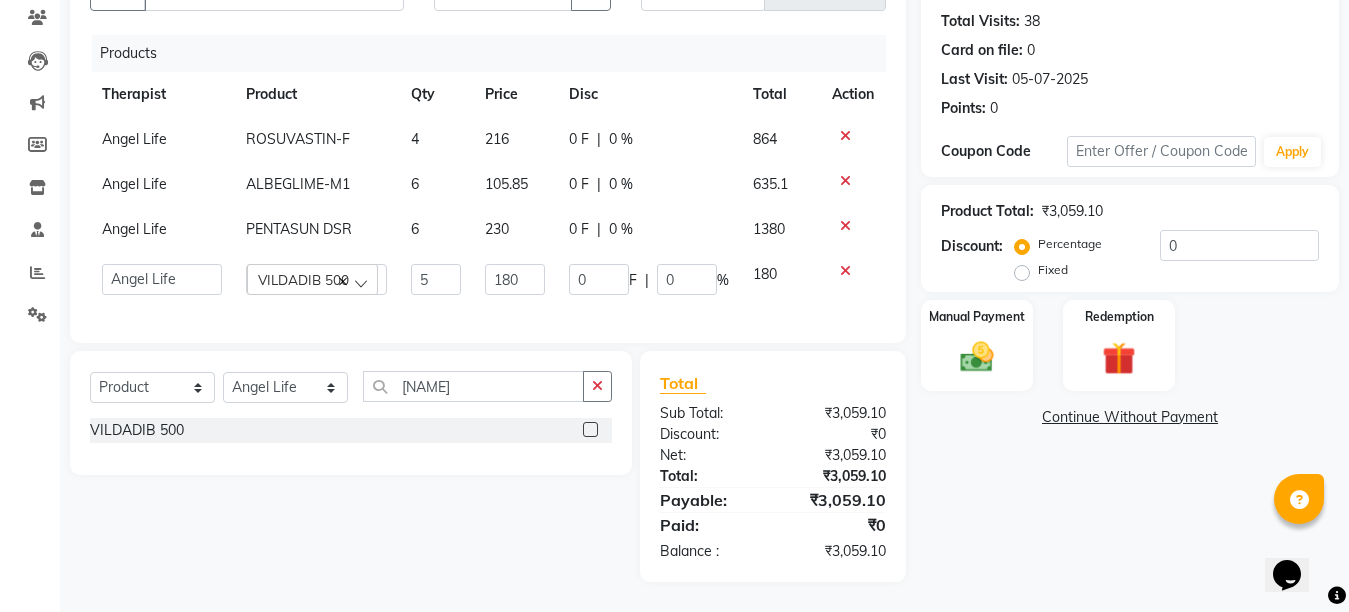scroll, scrollTop: 220, scrollLeft: 0, axis: vertical 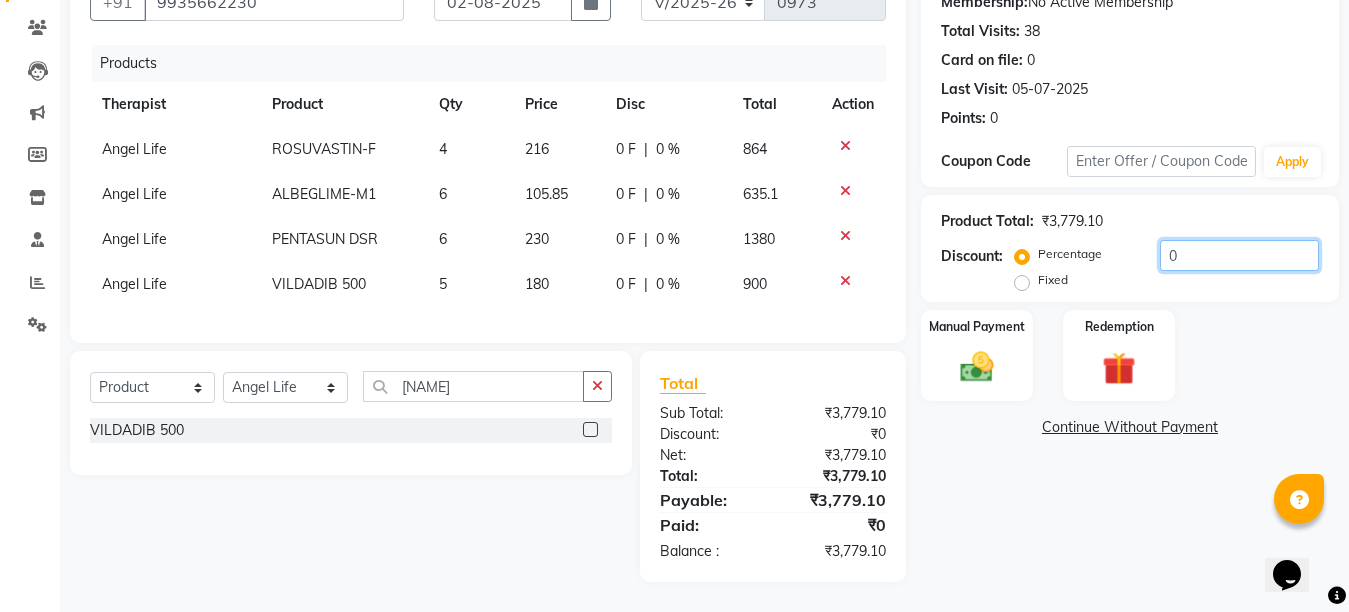 click on "0" 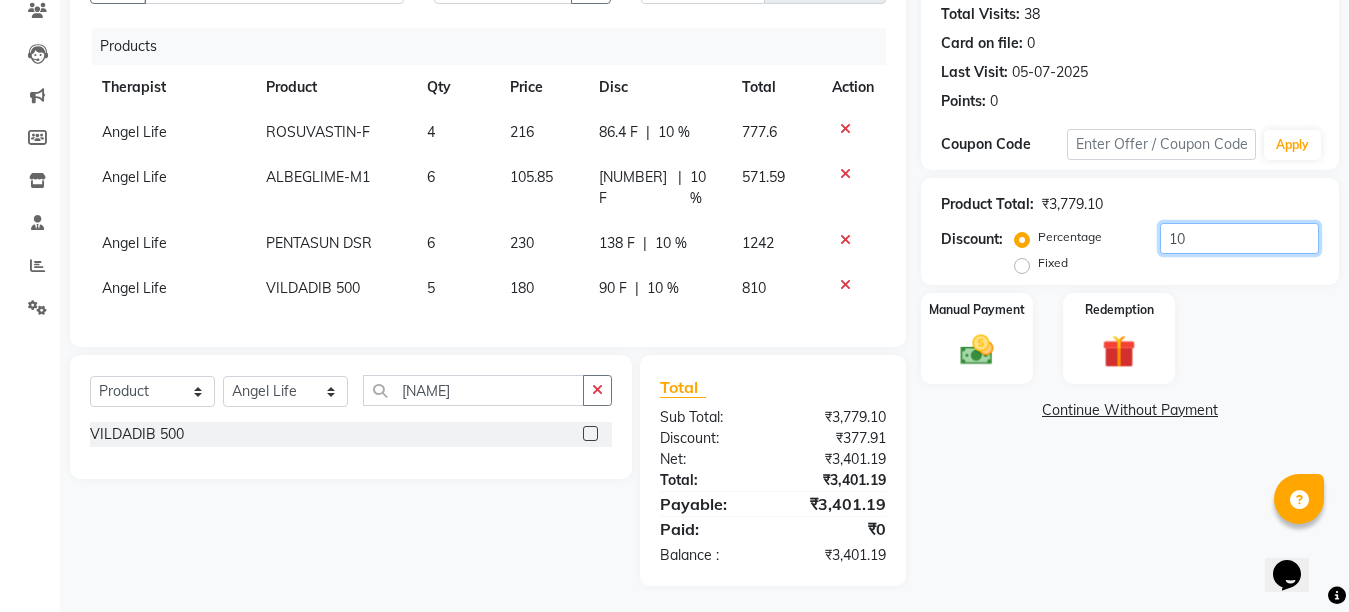 type on "10" 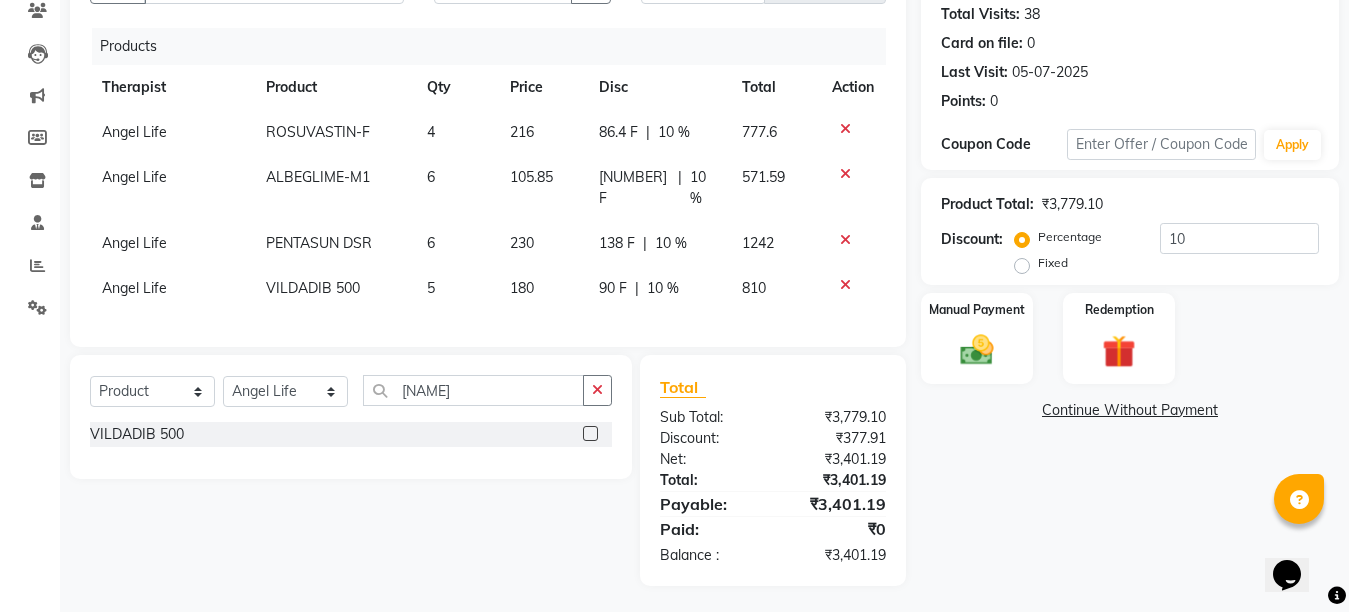 click on "Continue Without Payment" 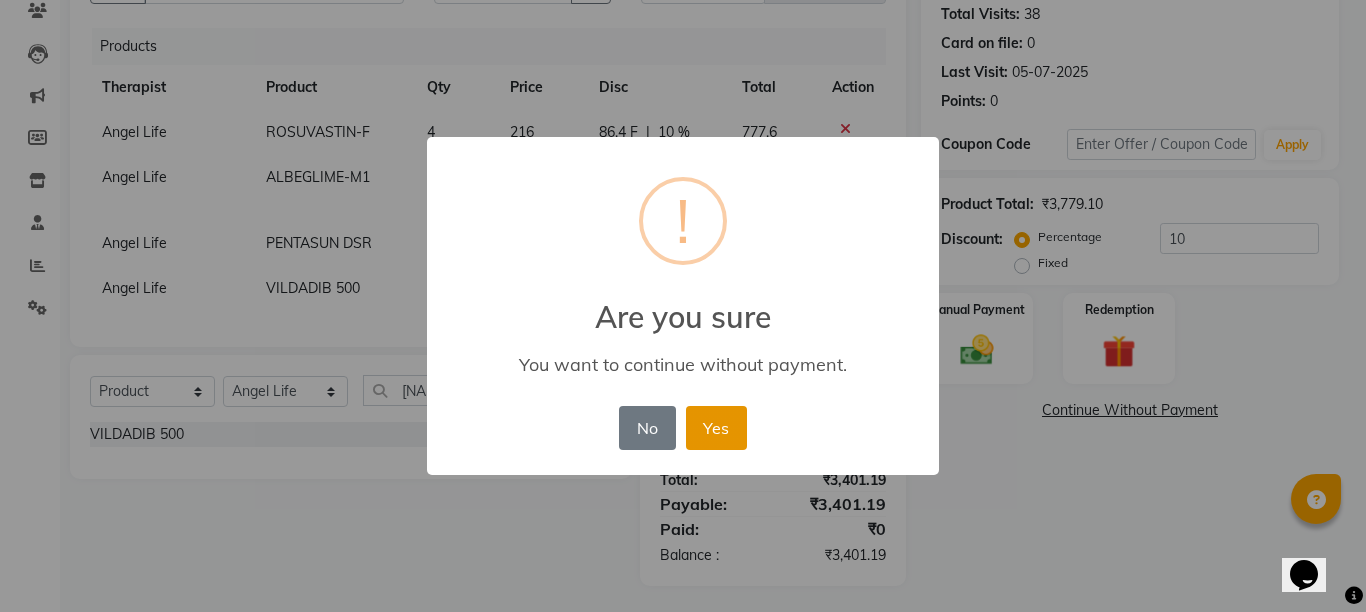 click on "Yes" at bounding box center (716, 428) 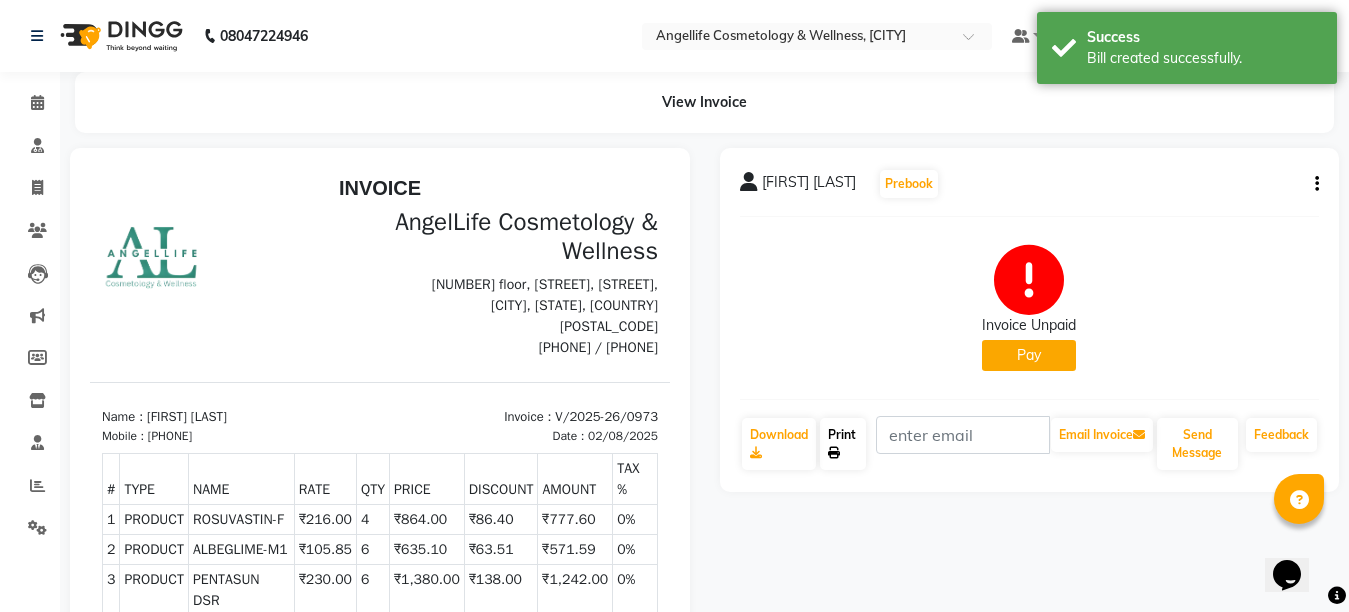 scroll, scrollTop: 0, scrollLeft: 0, axis: both 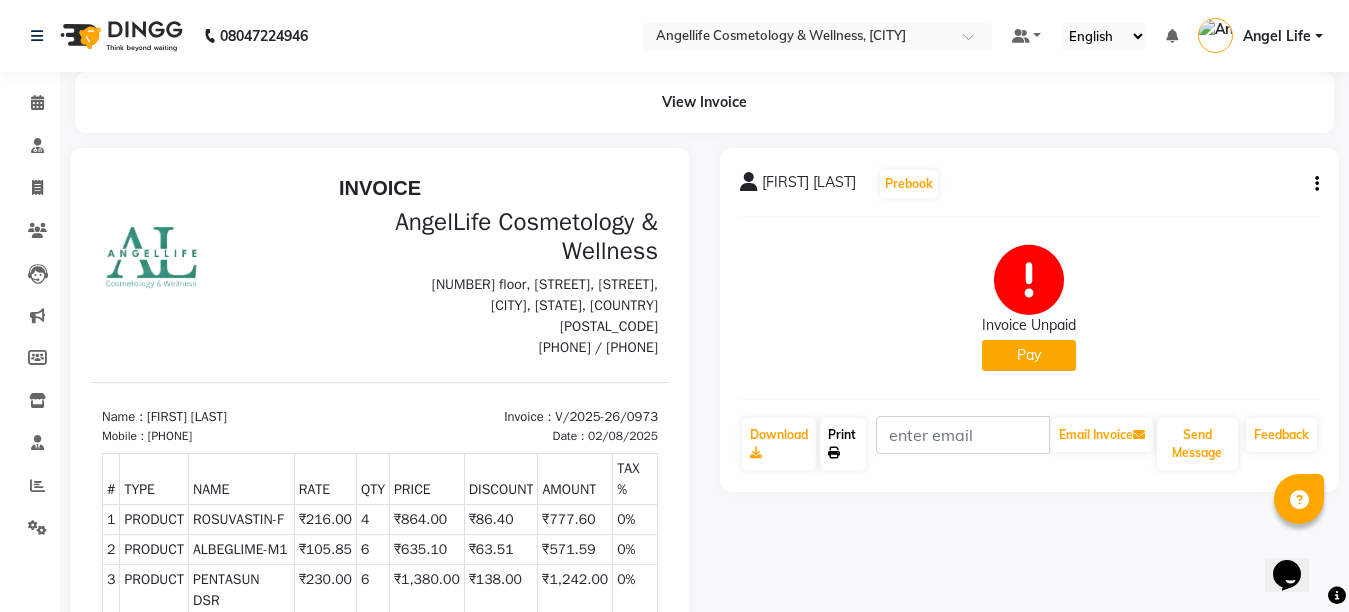 click on "Print" 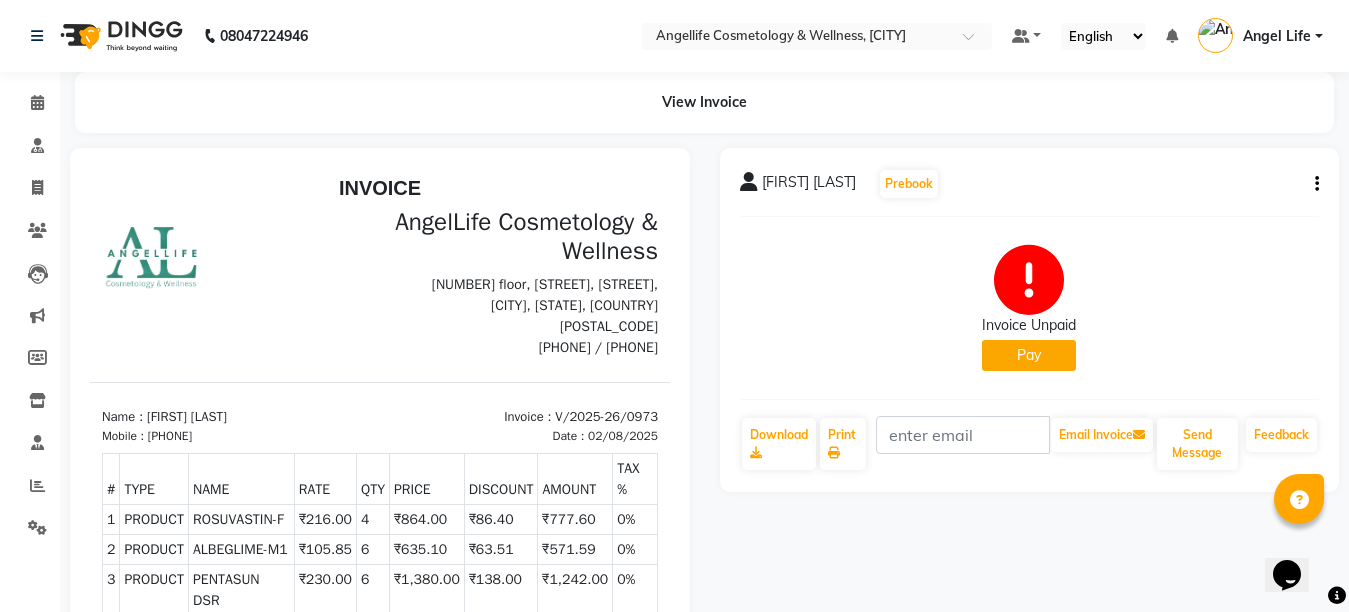 click on "Pay" 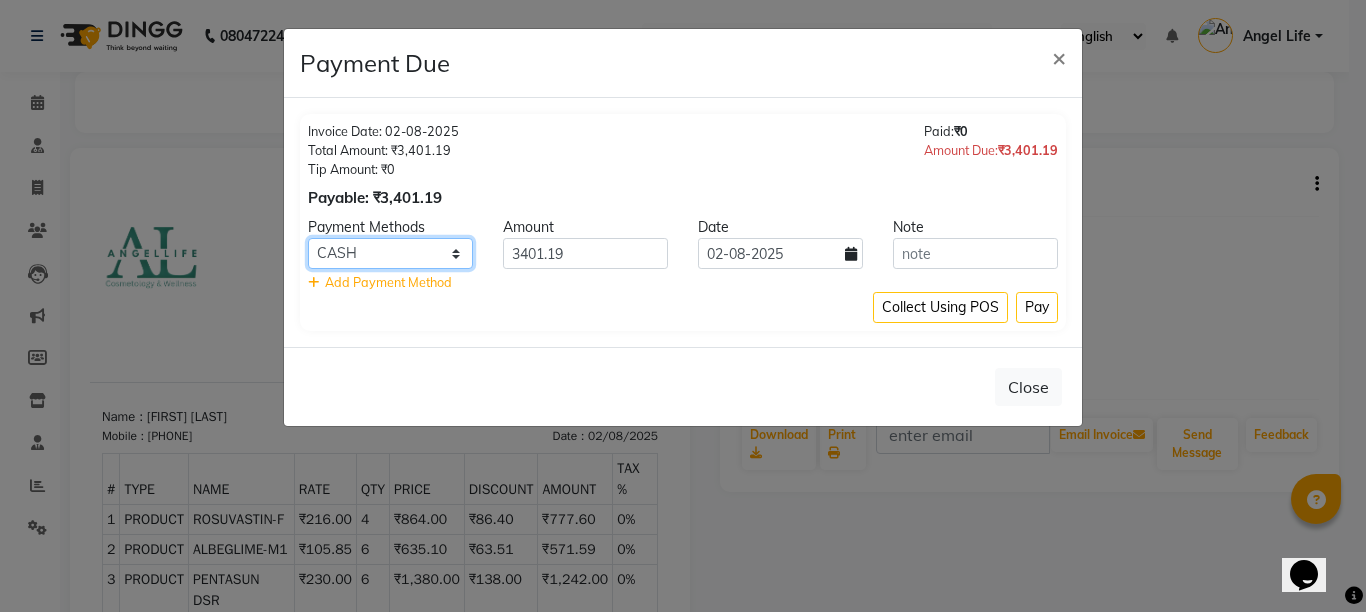 click on "CASH CARD ONLINE CUSTOM GPay PayTM PhonePe UPI NearBuy Loan BharatPay Cheque MosamBee MI Voucher Bank Family Visa Card Master Card BharatPay Card UPI BharatPay Other Cards Juice by MCB MyT Money MariDeal DefiDeal Deal.mu THD TCL CEdge Card M UPI M UPI Axis UPI Union Card (Indian Bank) Card (DL Bank) RS BTC Wellnessta Razorpay Complimentary Nift Spa Finder Spa Week Venmo BFL LoanTap SaveIN GMoney ATH Movil On Account Chamber Gift Card Trade Comp Donation Card on File Envision BRAC Card City Card bKash Credit Card Debit Card Shoutlo LUZO Jazz Cash AmEx Discover Tabby Online W Room Charge Room Charge USD Room Charge Euro Room Charge EGP Room Charge GBP Bajaj Finserv Bad Debts Card: IDFC Card: IOB Coupon Gcash PayMaya Instamojo COnline UOnline SOnline SCard Paypal PPR PPV PPC PPN PPG PPE CAMP Benefit ATH Movil Dittor App Rupay Diners iPrepaid iPackage District App Pine Labs Cash Payment Pnb Bank GPay NT Cash Lash GPay Lash Cash Nail GPay Nail Cash BANKTANSFER Dreamfolks BOB SBI Save-In Nail Card Lash Card" 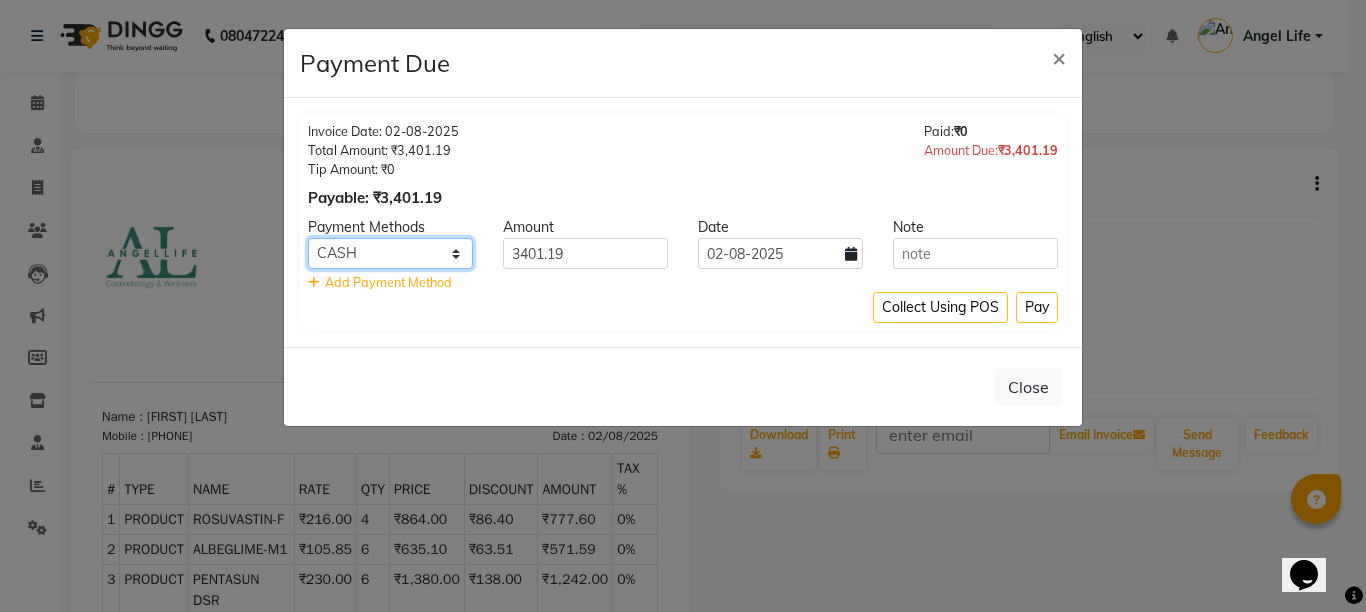 click on "CASH CARD ONLINE CUSTOM GPay PayTM PhonePe UPI NearBuy Loan BharatPay Cheque MosamBee MI Voucher Bank Family Visa Card Master Card BharatPay Card UPI BharatPay Other Cards Juice by MCB MyT Money MariDeal DefiDeal Deal.mu THD TCL CEdge Card M UPI M UPI Axis UPI Union Card (Indian Bank) Card (DL Bank) RS BTC Wellnessta Razorpay Complimentary Nift Spa Finder Spa Week Venmo BFL LoanTap SaveIN GMoney ATH Movil On Account Chamber Gift Card Trade Comp Donation Card on File Envision BRAC Card City Card bKash Credit Card Debit Card Shoutlo LUZO Jazz Cash AmEx Discover Tabby Online W Room Charge Room Charge USD Room Charge Euro Room Charge EGP Room Charge GBP Bajaj Finserv Bad Debts Card: IDFC Card: IOB Coupon Gcash PayMaya Instamojo COnline UOnline SOnline SCard Paypal PPR PPV PPC PPN PPG PPE CAMP Benefit ATH Movil Dittor App Rupay Diners iPrepaid iPackage District App Pine Labs Cash Payment Pnb Bank GPay NT Cash Lash GPay Lash Cash Nail GPay Nail Cash BANKTANSFER Dreamfolks BOB SBI Save-In Nail Card Lash Card" 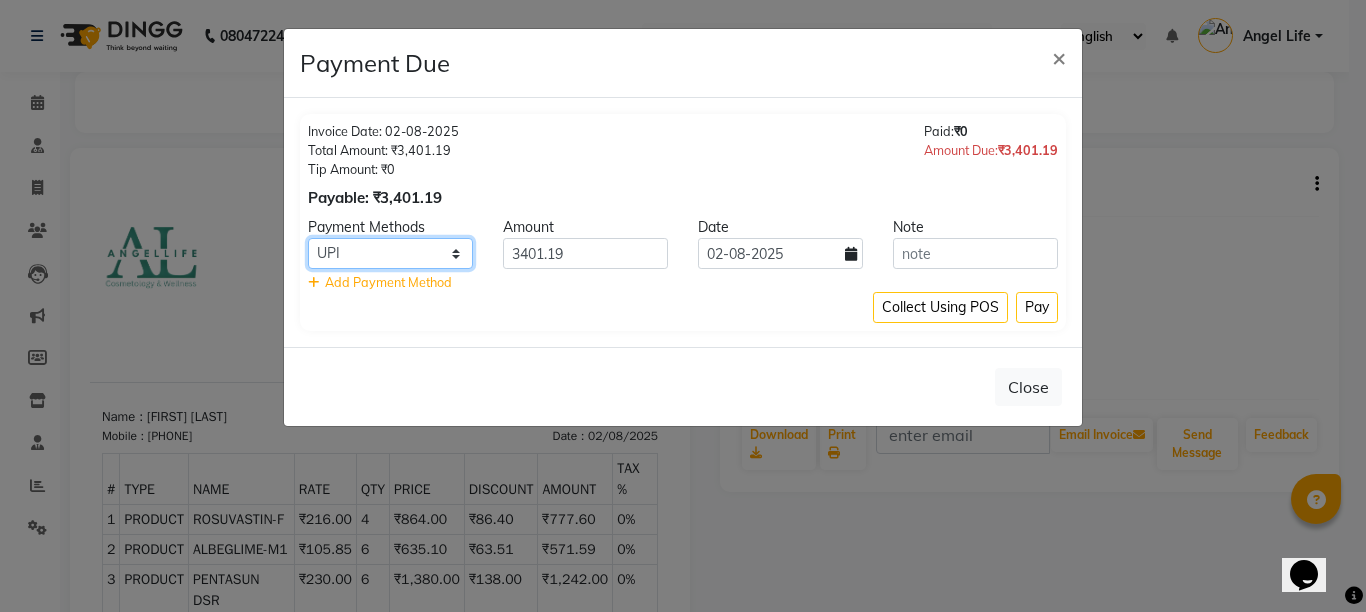 click on "CASH CARD ONLINE CUSTOM GPay PayTM PhonePe UPI NearBuy Loan BharatPay Cheque MosamBee MI Voucher Bank Family Visa Card Master Card BharatPay Card UPI BharatPay Other Cards Juice by MCB MyT Money MariDeal DefiDeal Deal.mu THD TCL CEdge Card M UPI M UPI Axis UPI Union Card (Indian Bank) Card (DL Bank) RS BTC Wellnessta Razorpay Complimentary Nift Spa Finder Spa Week Venmo BFL LoanTap SaveIN GMoney ATH Movil On Account Chamber Gift Card Trade Comp Donation Card on File Envision BRAC Card City Card bKash Credit Card Debit Card Shoutlo LUZO Jazz Cash AmEx Discover Tabby Online W Room Charge Room Charge USD Room Charge Euro Room Charge EGP Room Charge GBP Bajaj Finserv Bad Debts Card: IDFC Card: IOB Coupon Gcash PayMaya Instamojo COnline UOnline SOnline SCard Paypal PPR PPV PPC PPN PPG PPE CAMP Benefit ATH Movil Dittor App Rupay Diners iPrepaid iPackage District App Pine Labs Cash Payment Pnb Bank GPay NT Cash Lash GPay Lash Cash Nail GPay Nail Cash BANKTANSFER Dreamfolks BOB SBI Save-In Nail Card Lash Card" 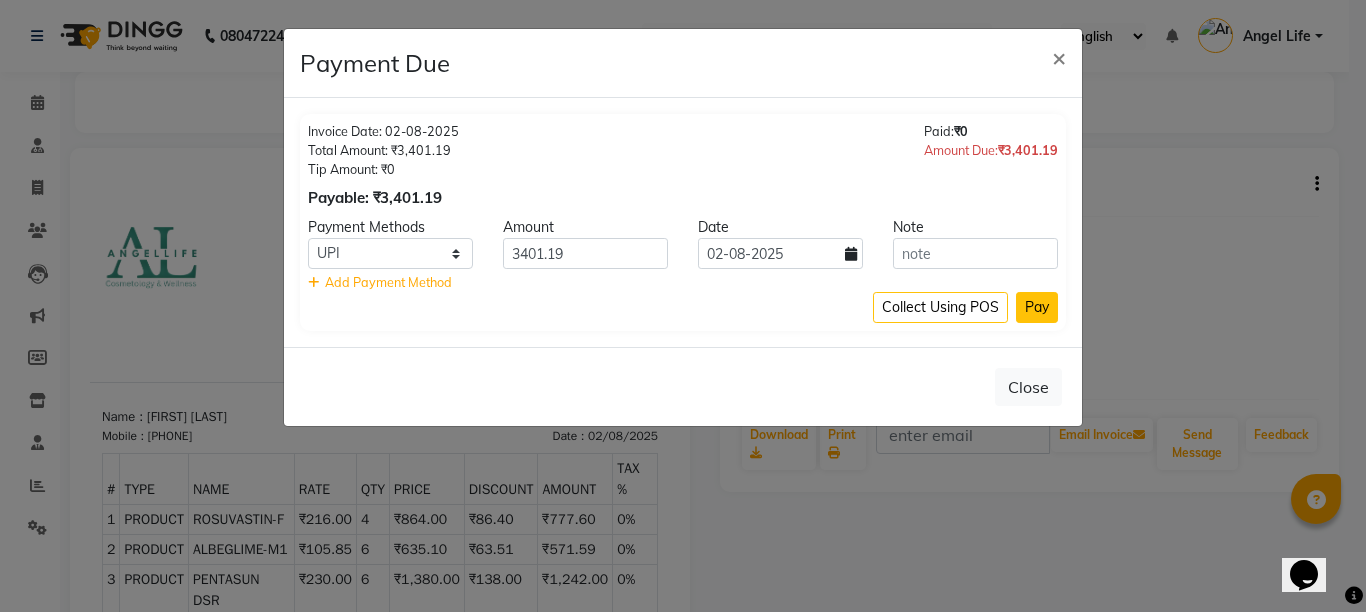 click on "Pay" 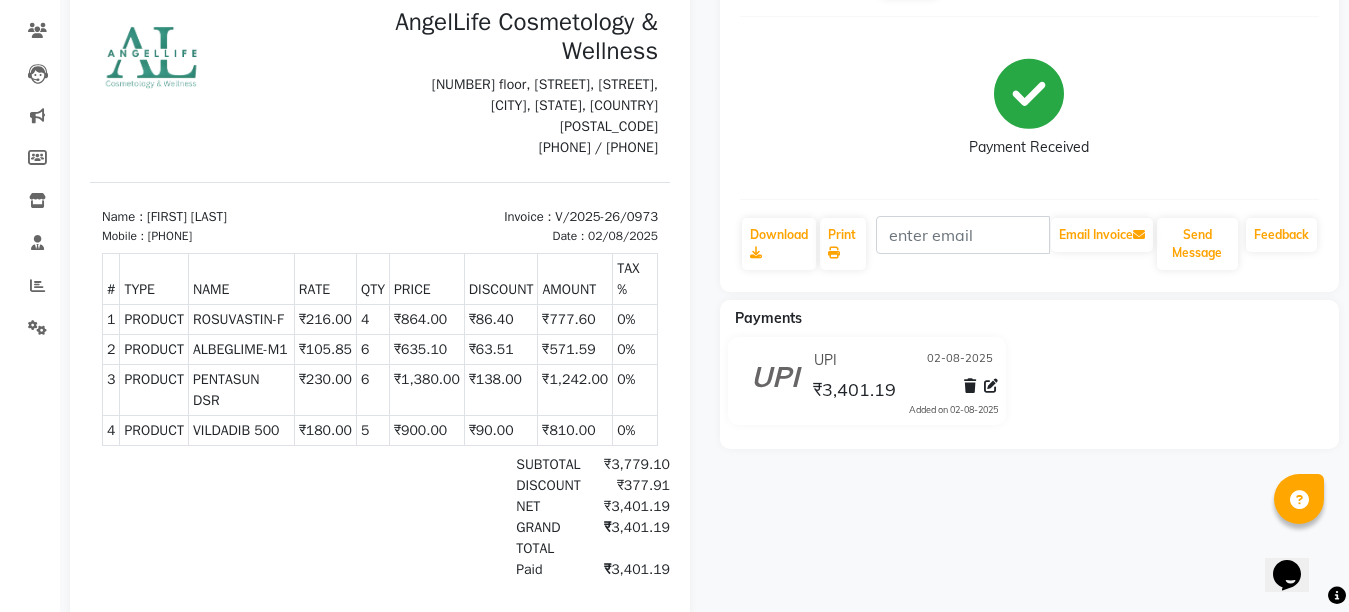 scroll, scrollTop: 0, scrollLeft: 0, axis: both 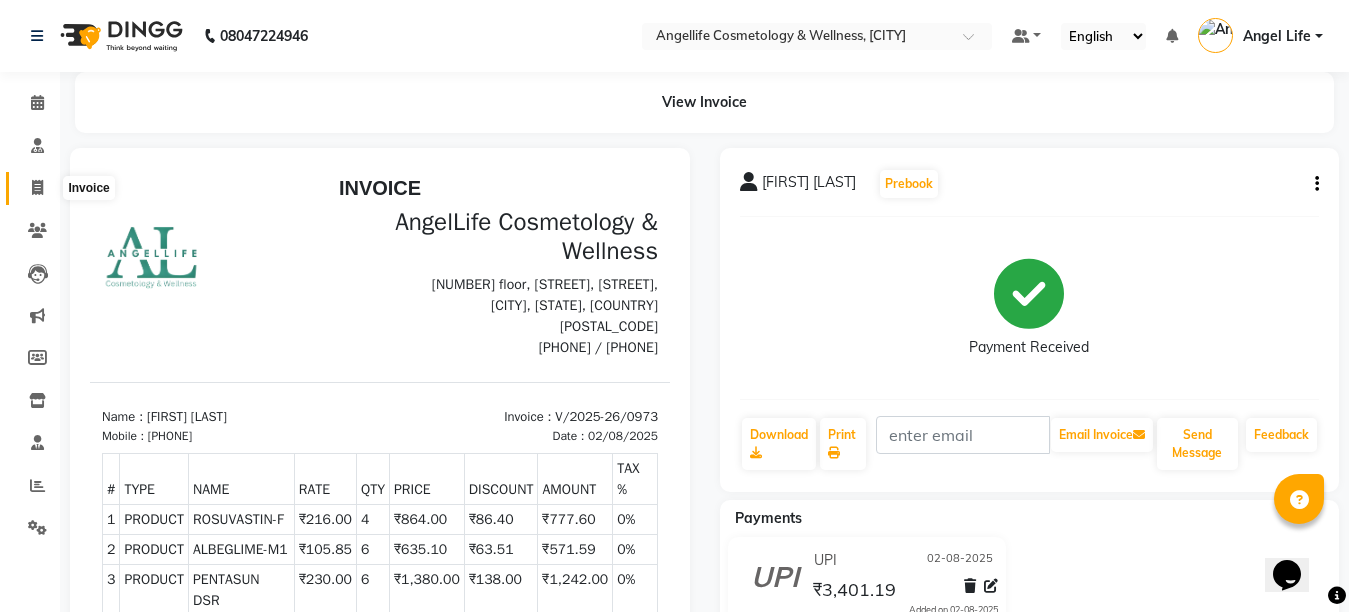 click 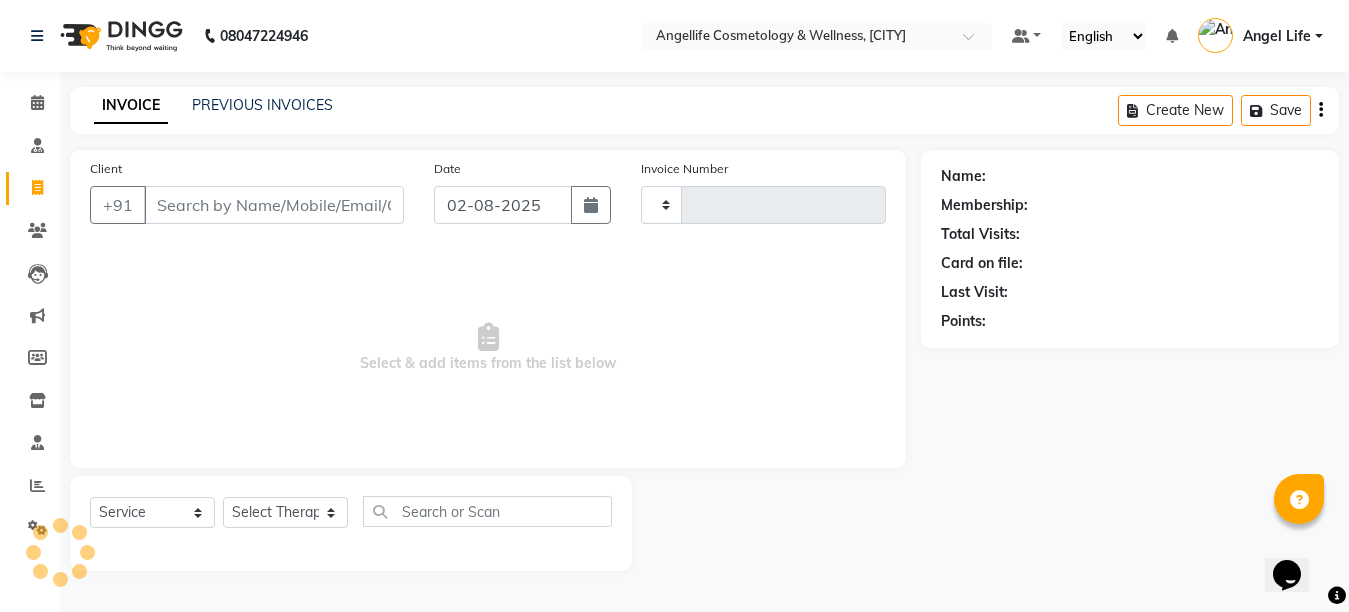 type on "0974" 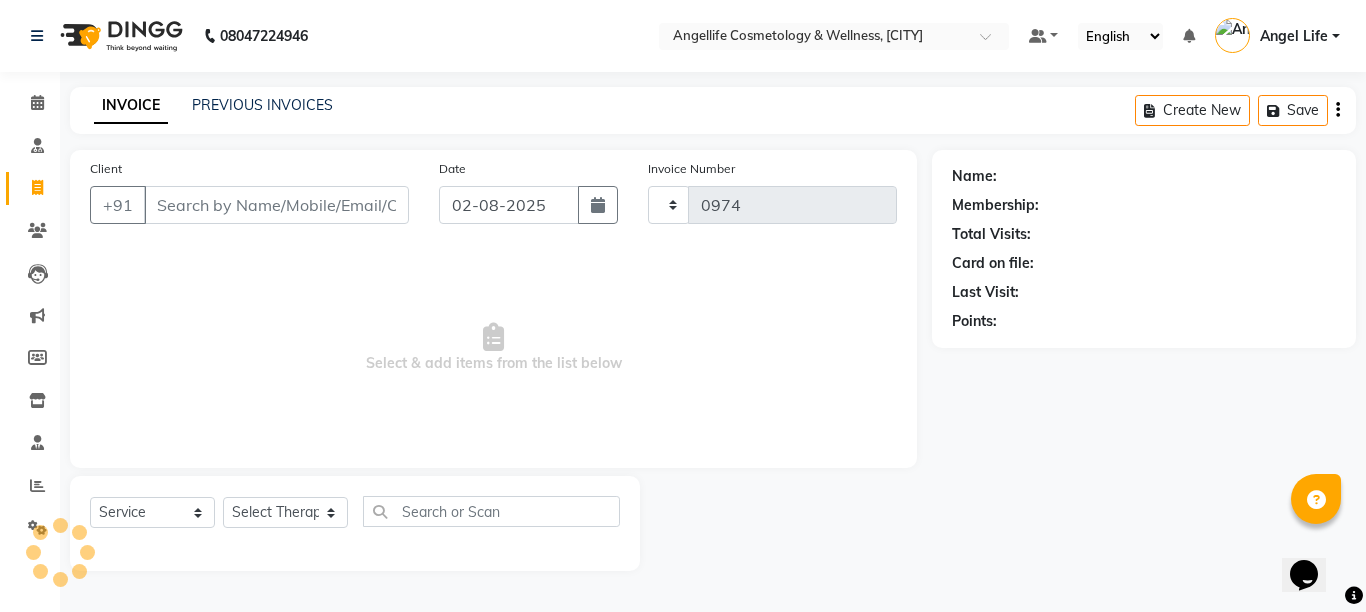 select on "4531" 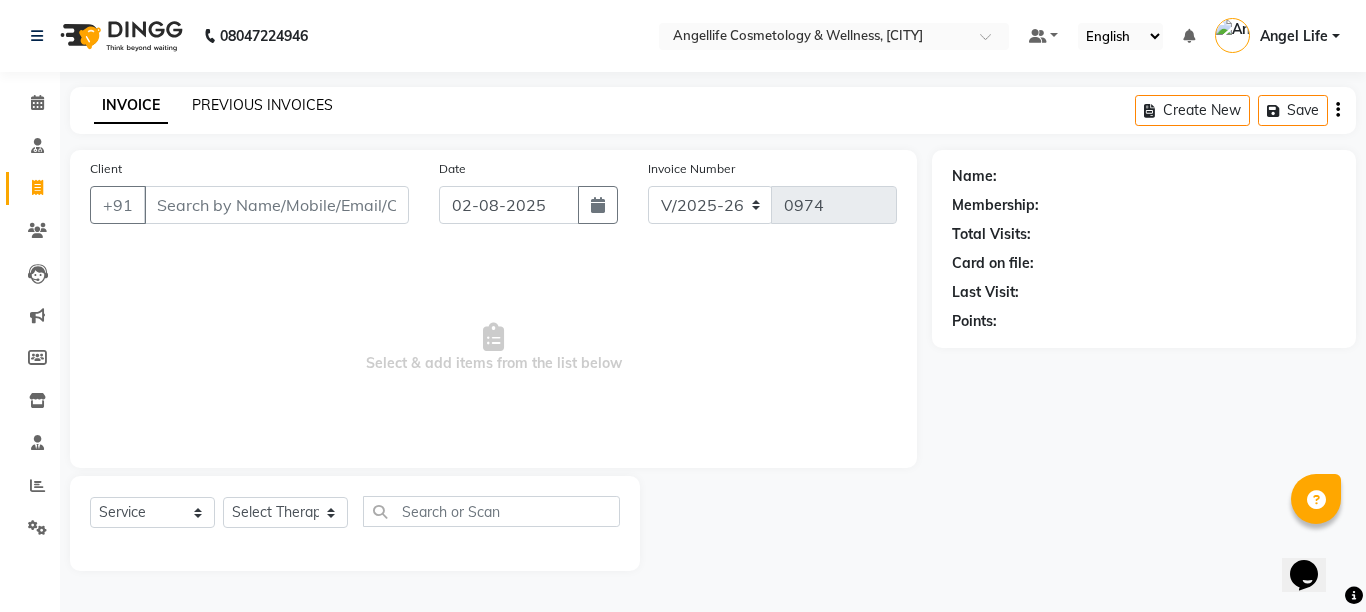 click on "PREVIOUS INVOICES" 